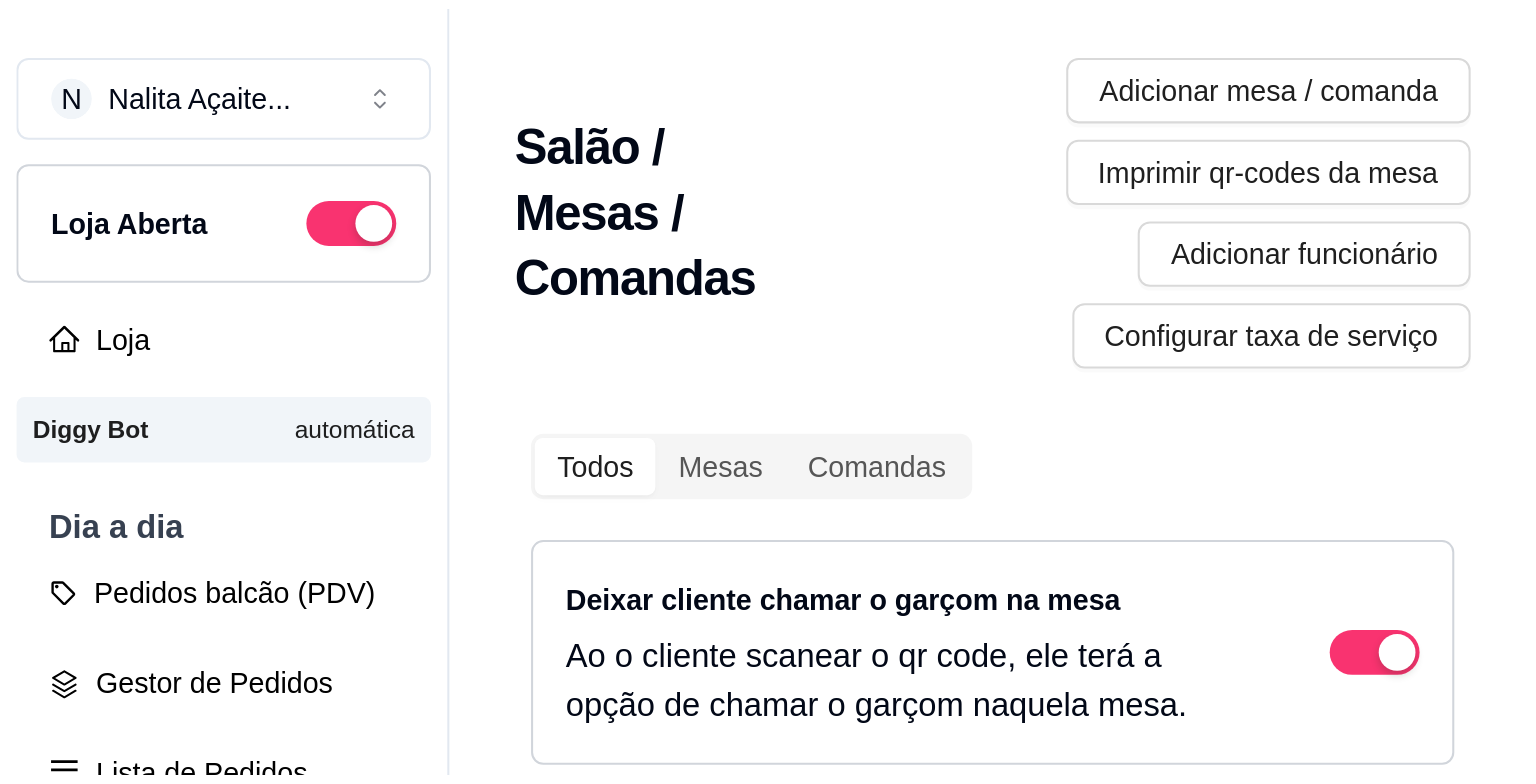 scroll, scrollTop: 0, scrollLeft: 0, axis: both 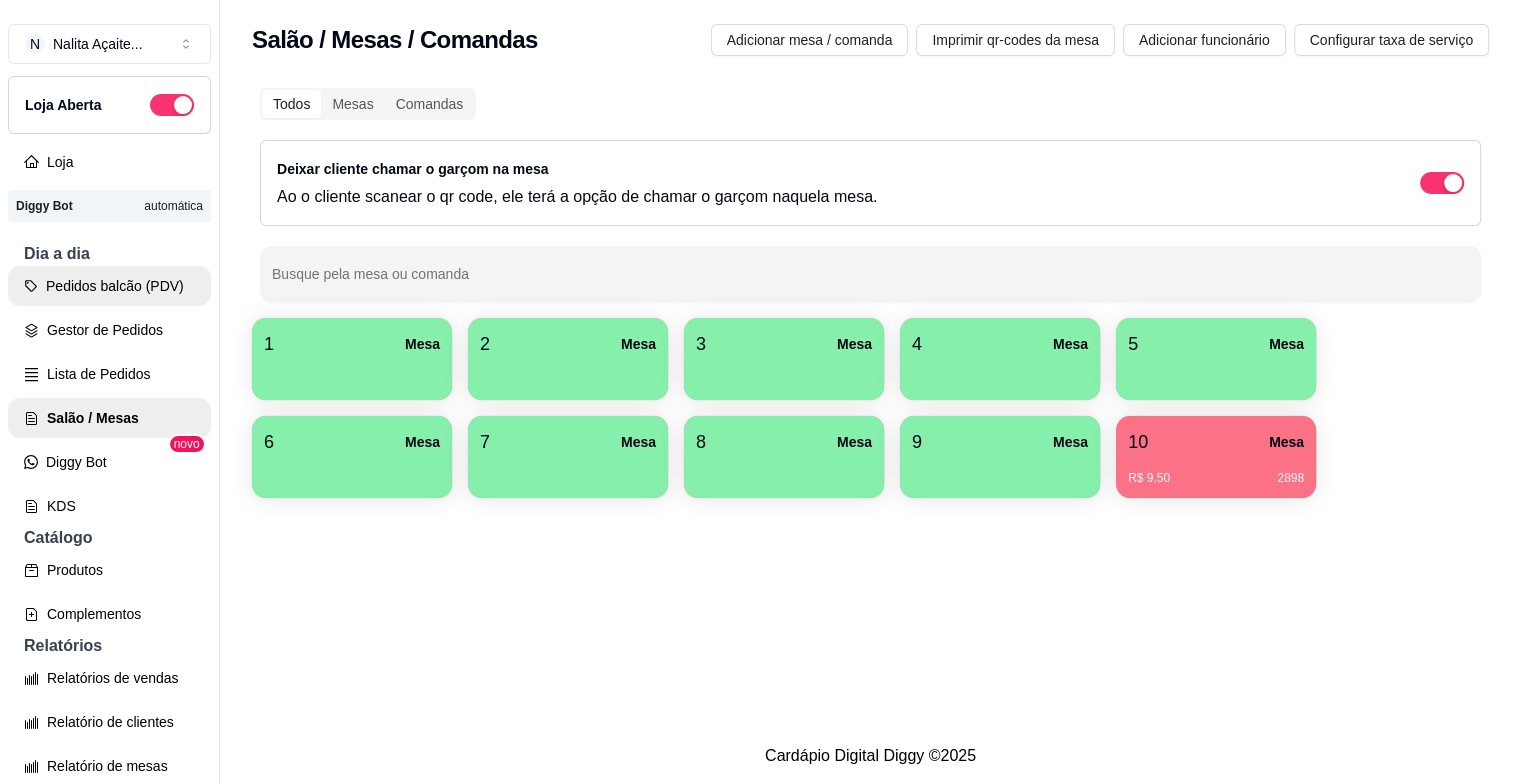 click on "Pedidos balcão (PDV)" at bounding box center [109, 286] 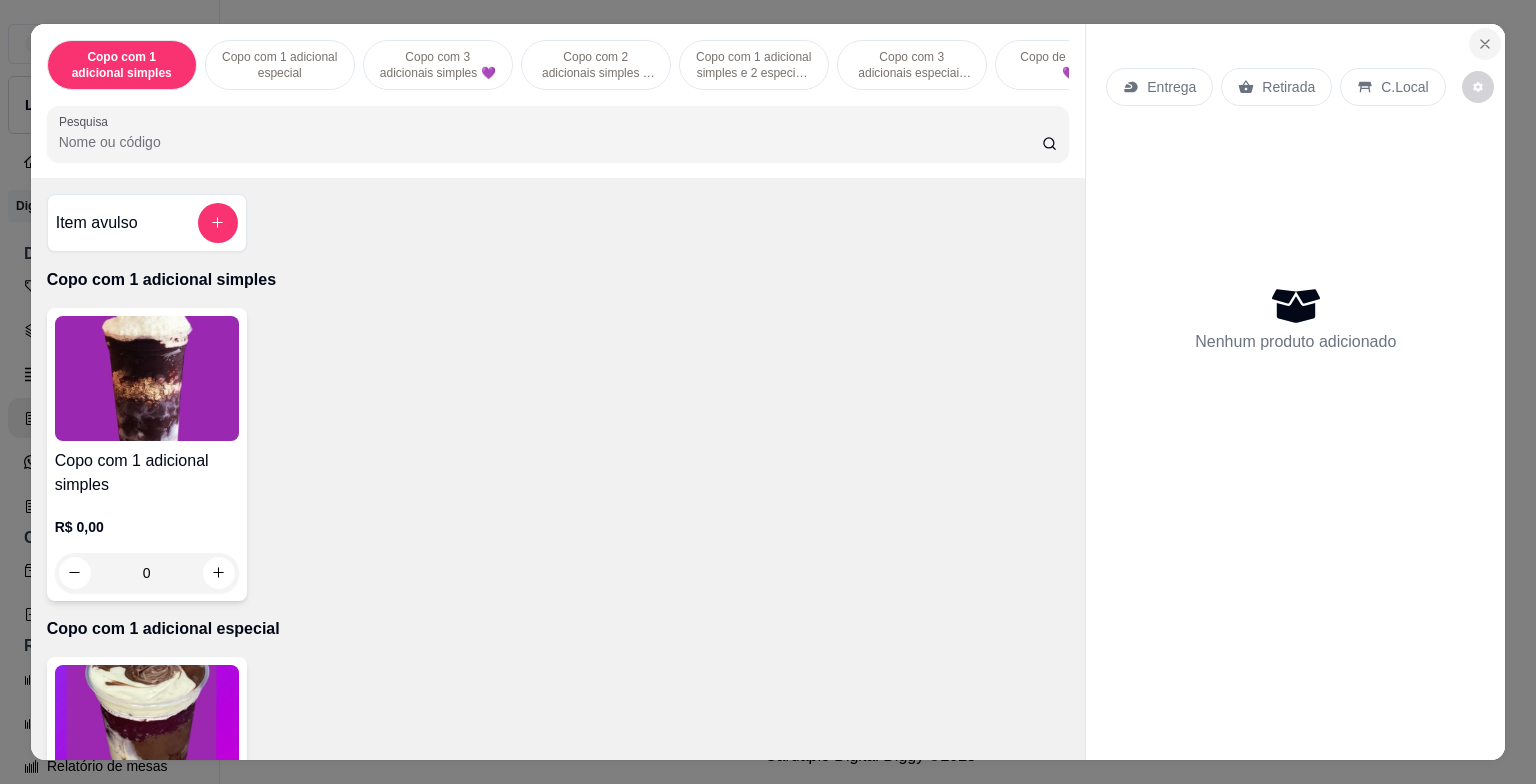 click 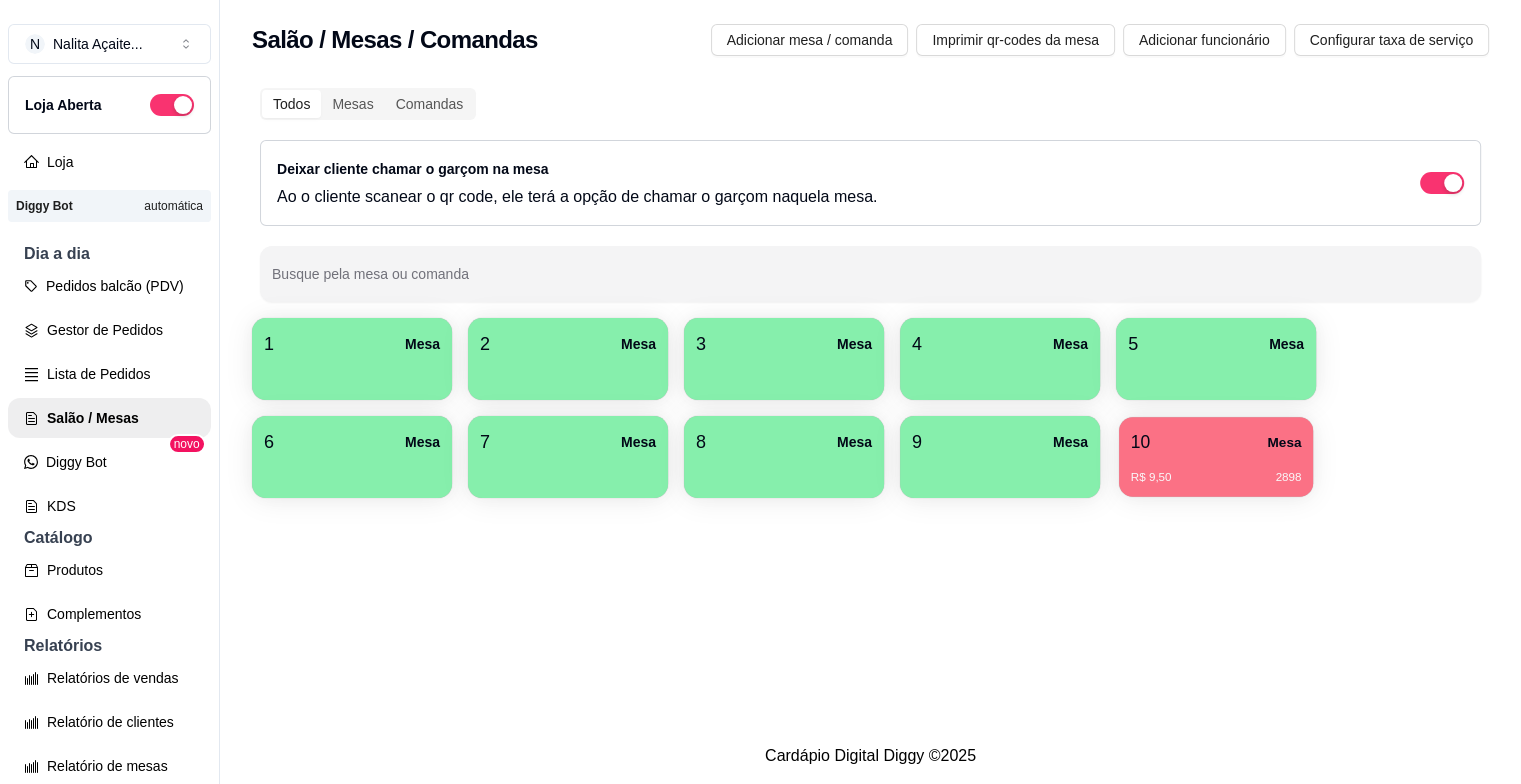 click on "10 Mesa" at bounding box center (1216, 442) 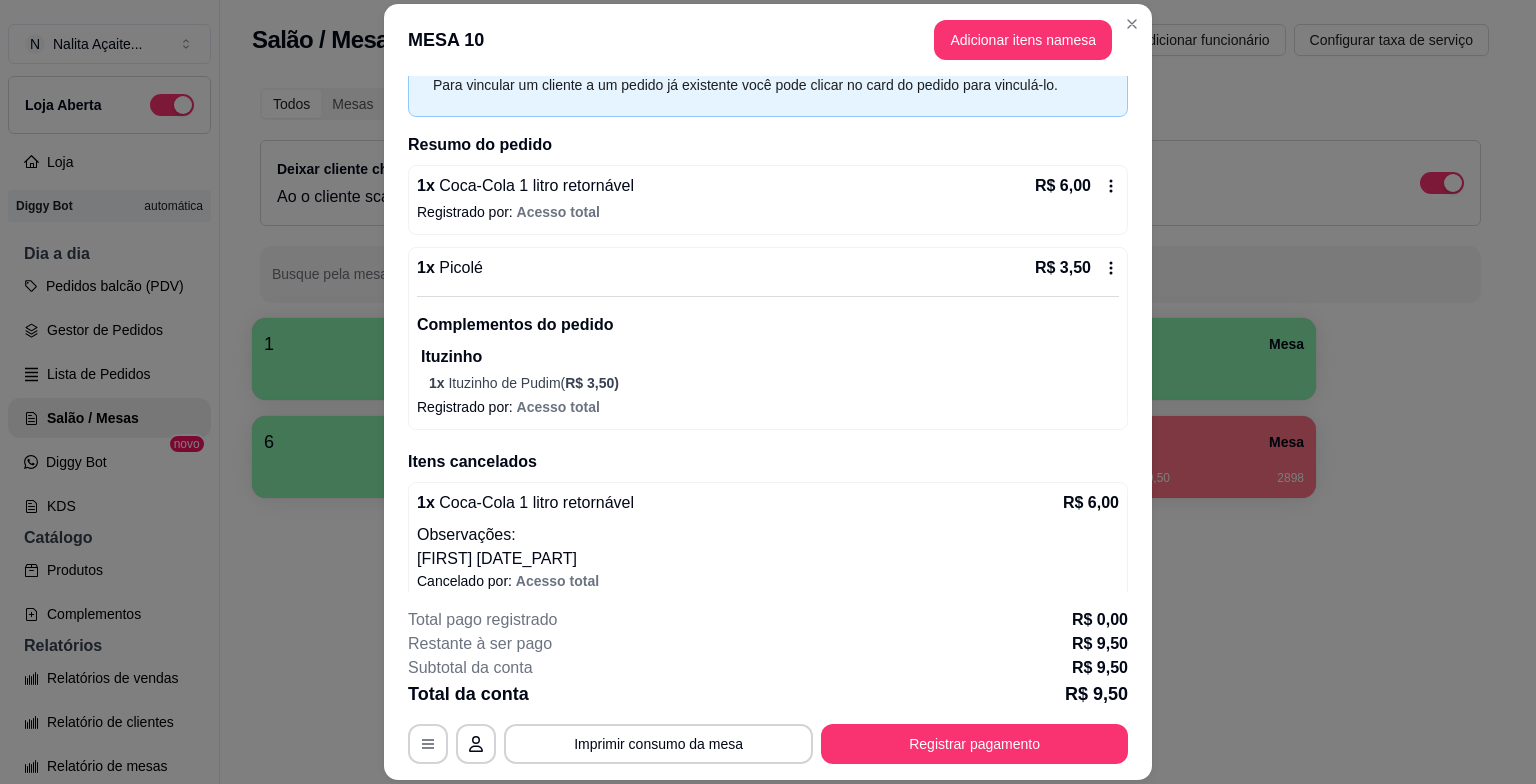 scroll, scrollTop: 136, scrollLeft: 0, axis: vertical 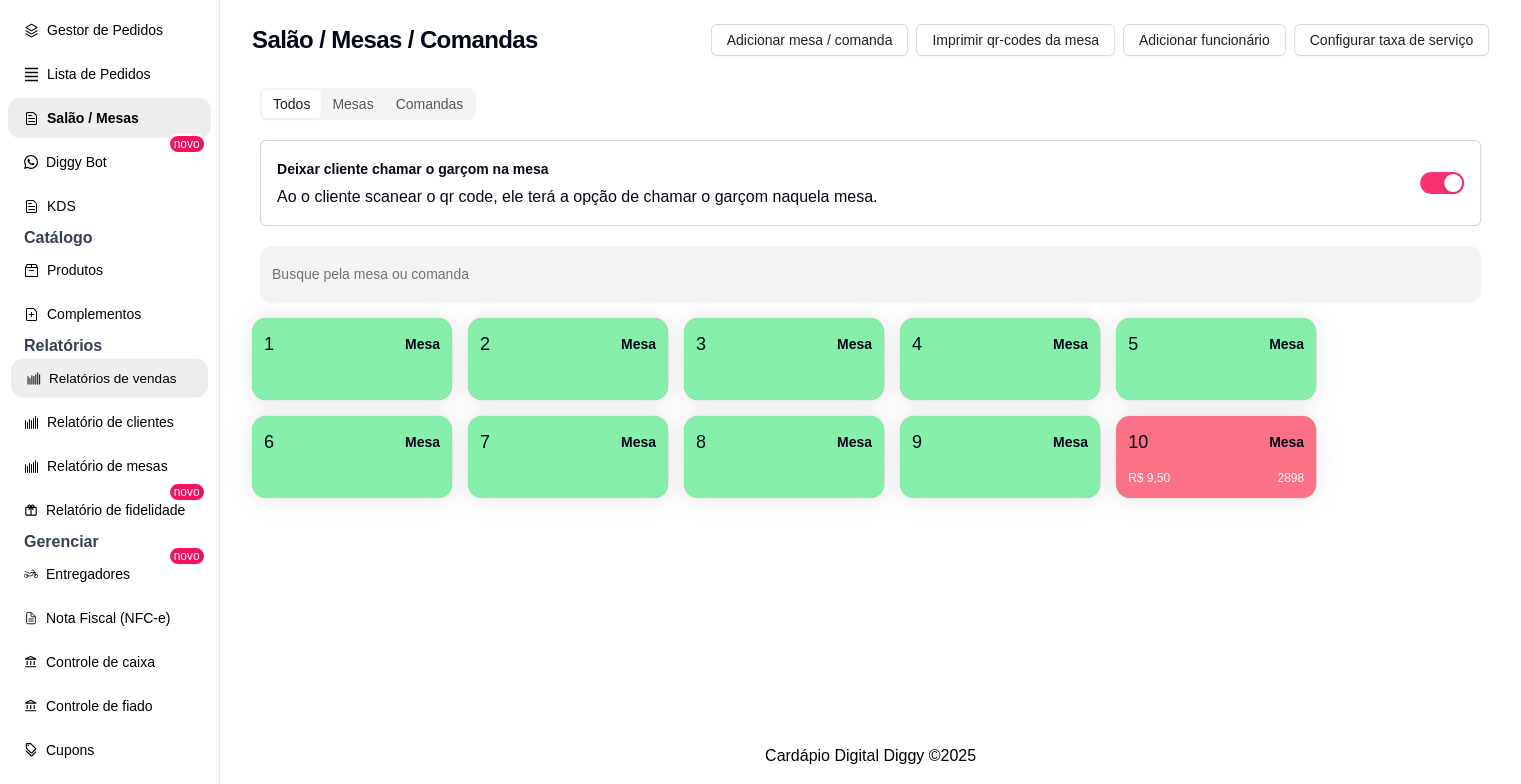 click on "Relatórios de vendas" at bounding box center [109, 378] 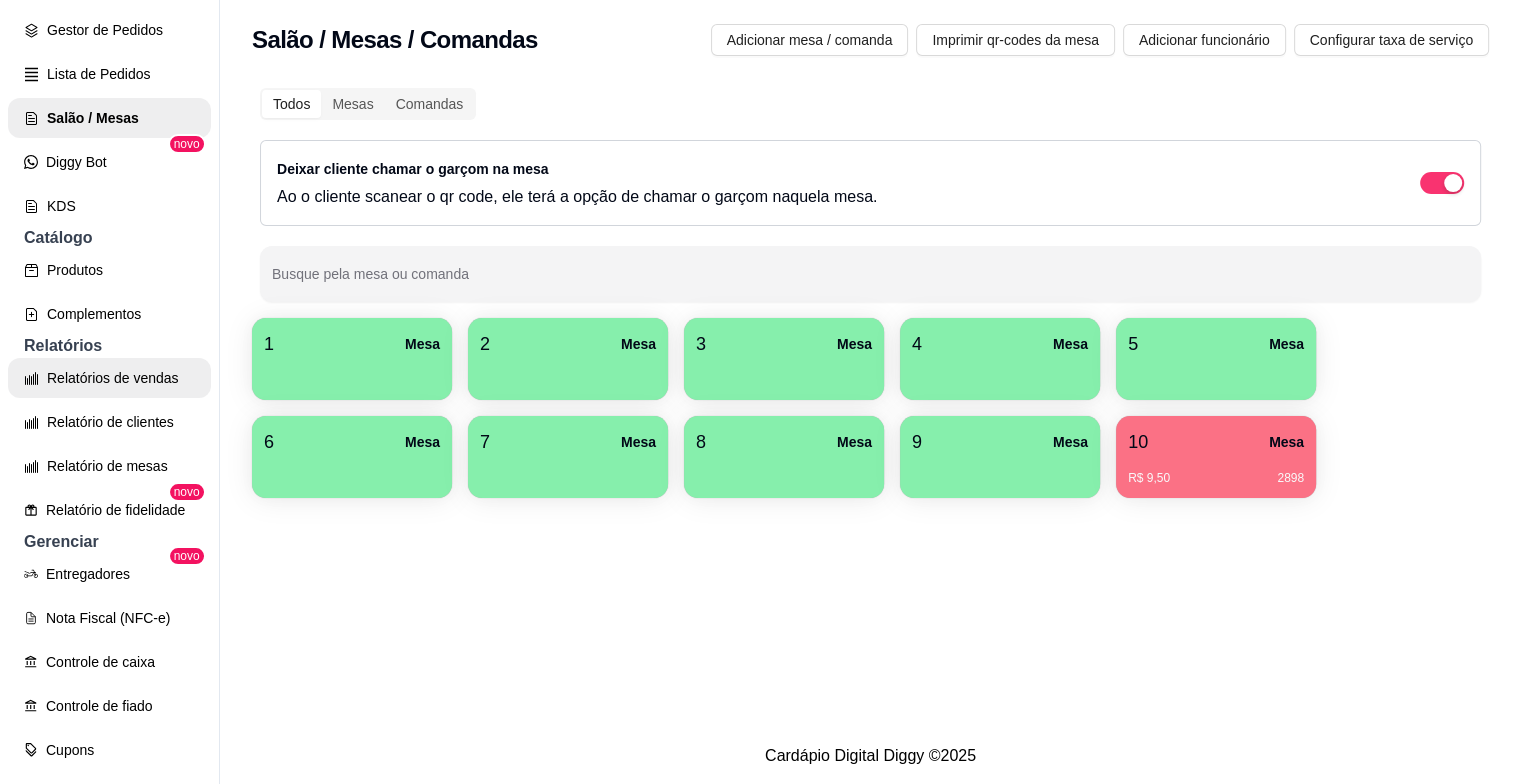 select on "ALL" 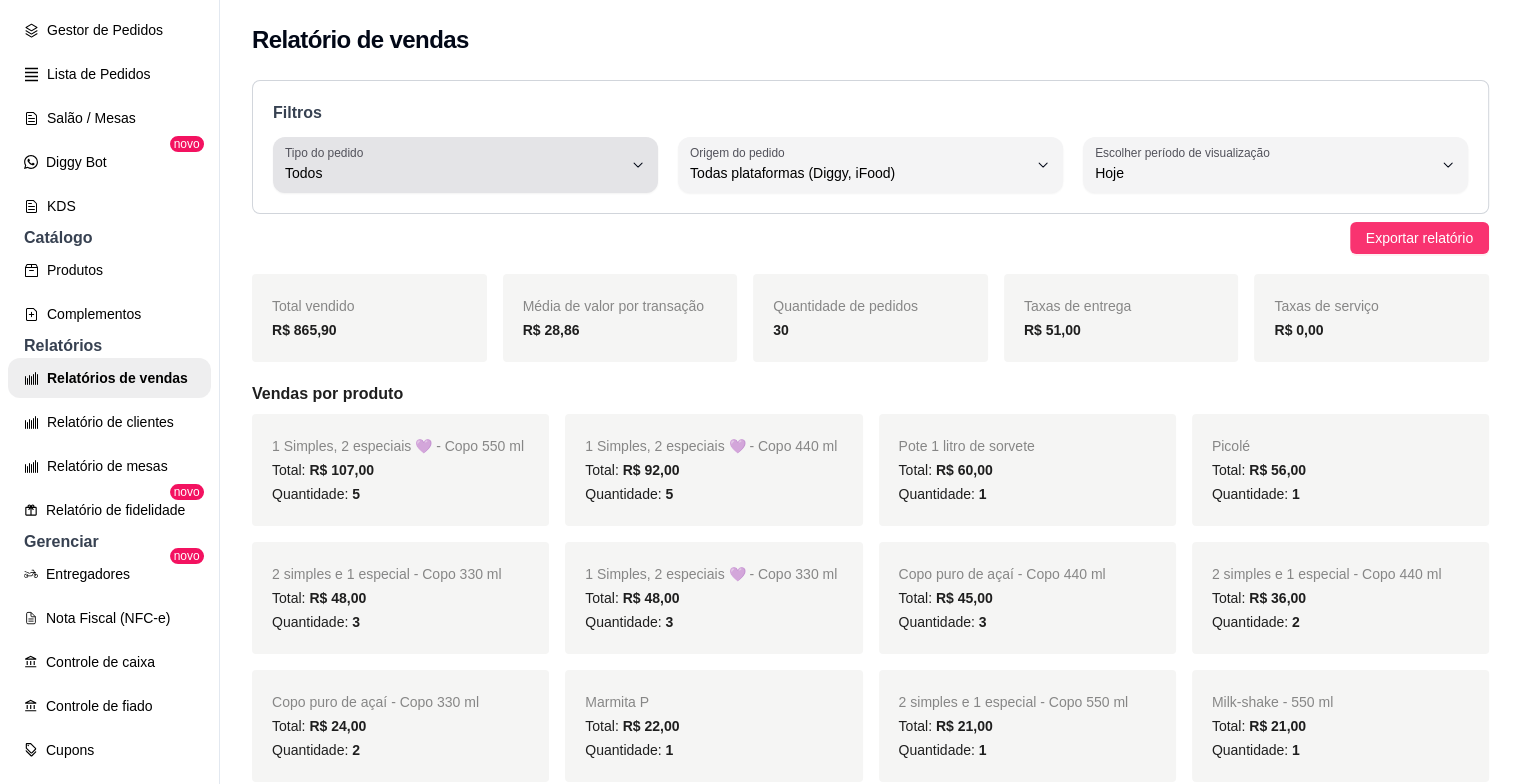 click on "Todos" at bounding box center (453, 173) 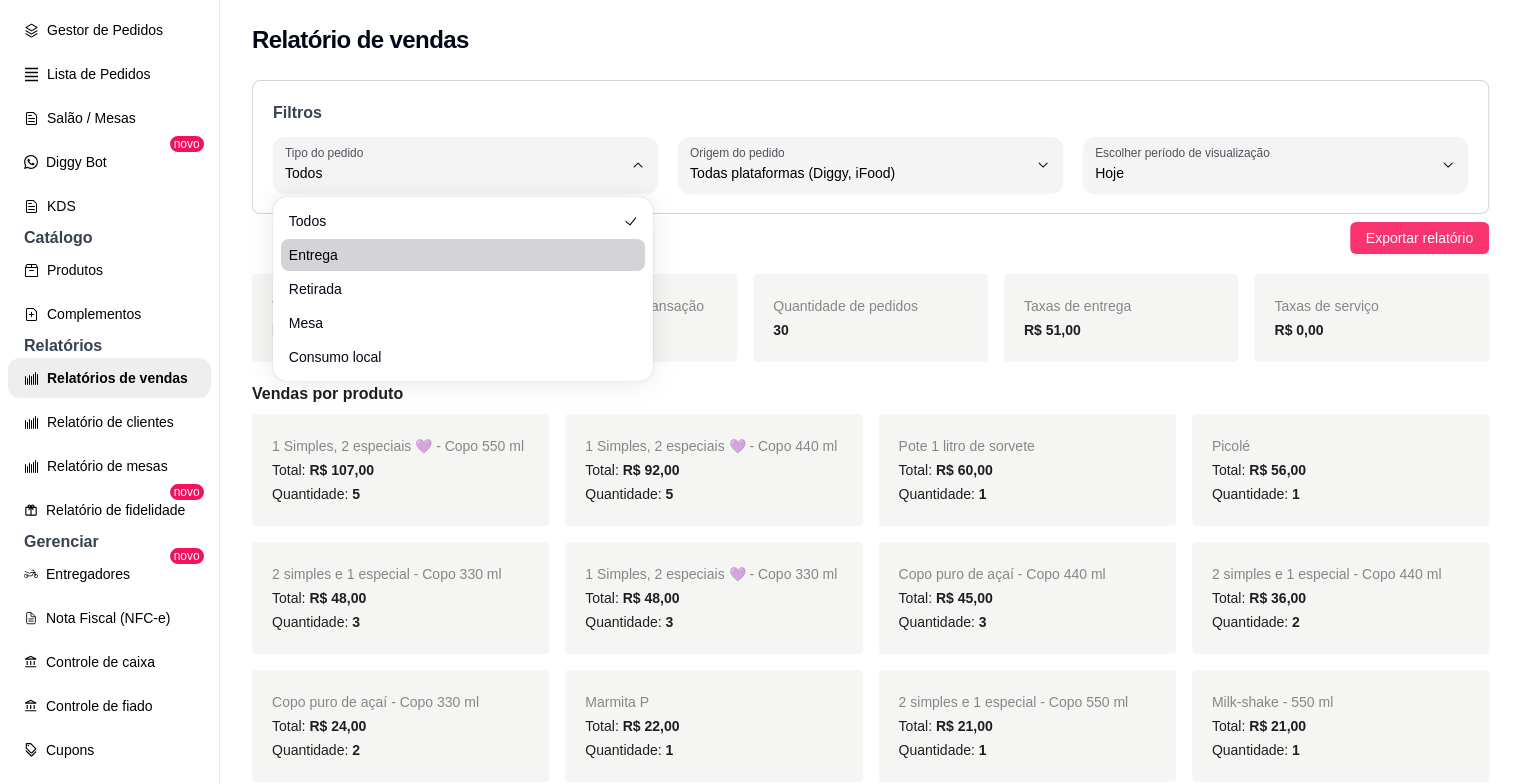 click on "Todos Entrega Retirada Mesa Consumo local" at bounding box center (463, 289) 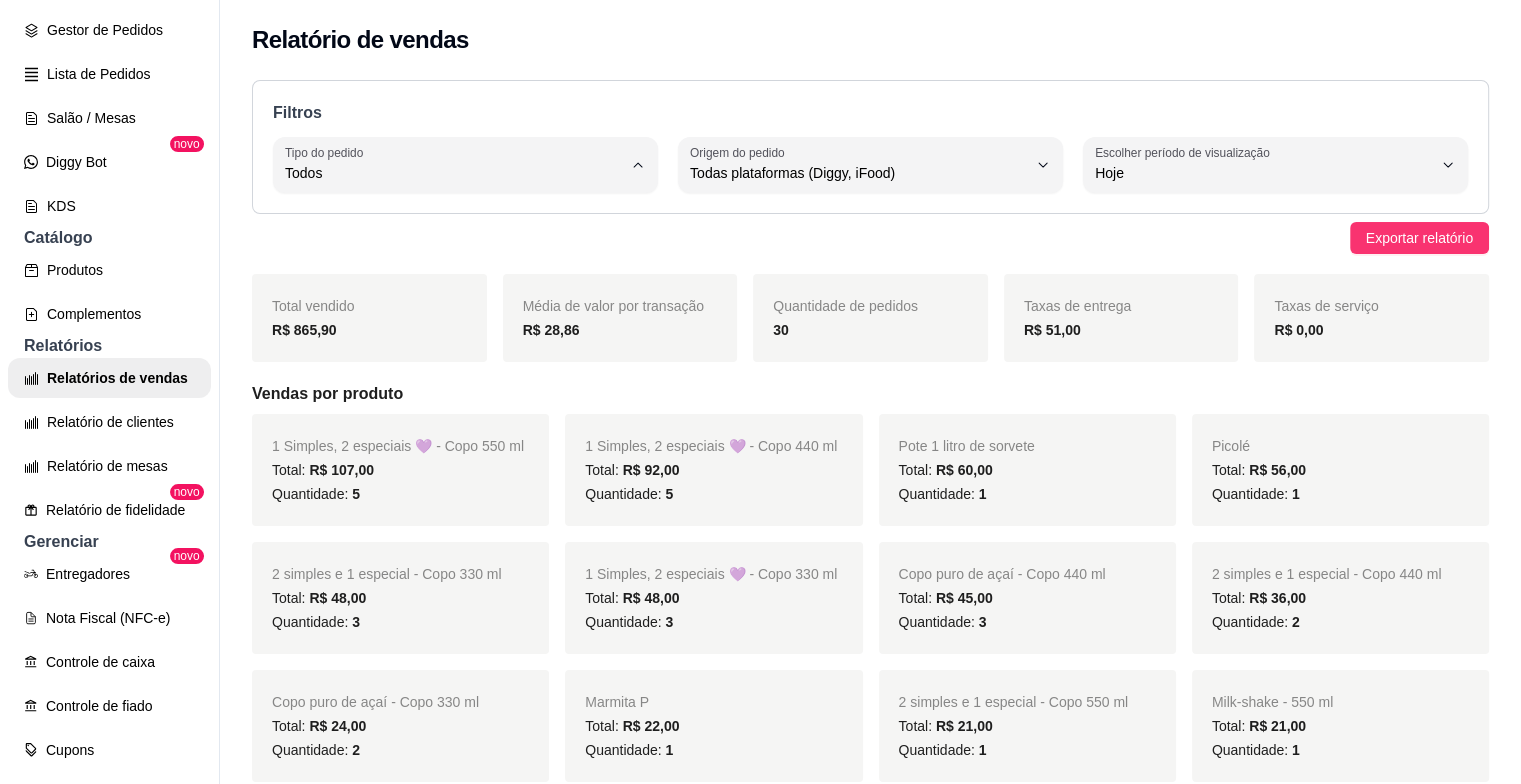 click on "Entrega" at bounding box center [462, 252] 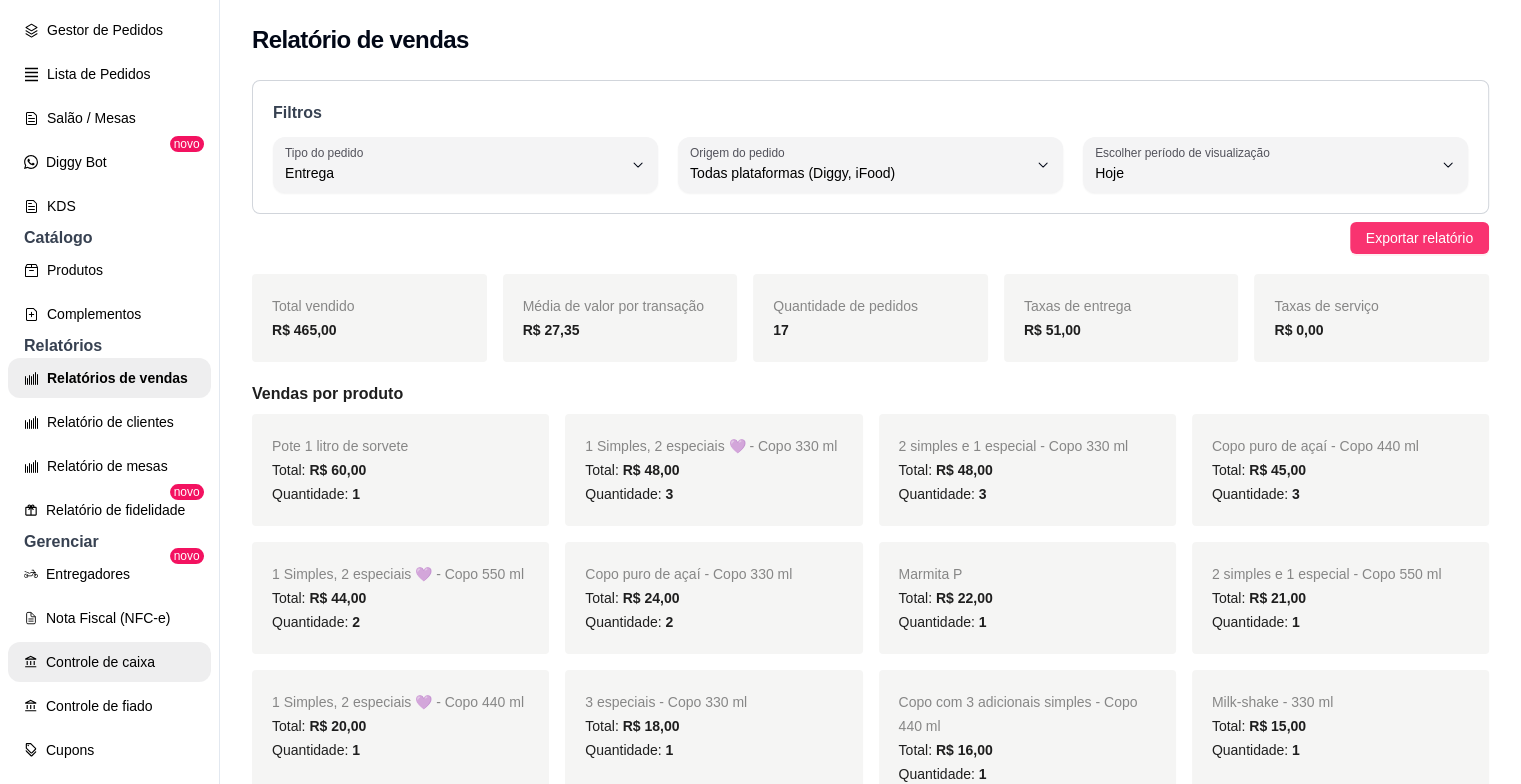 click on "Controle de caixa" at bounding box center [109, 662] 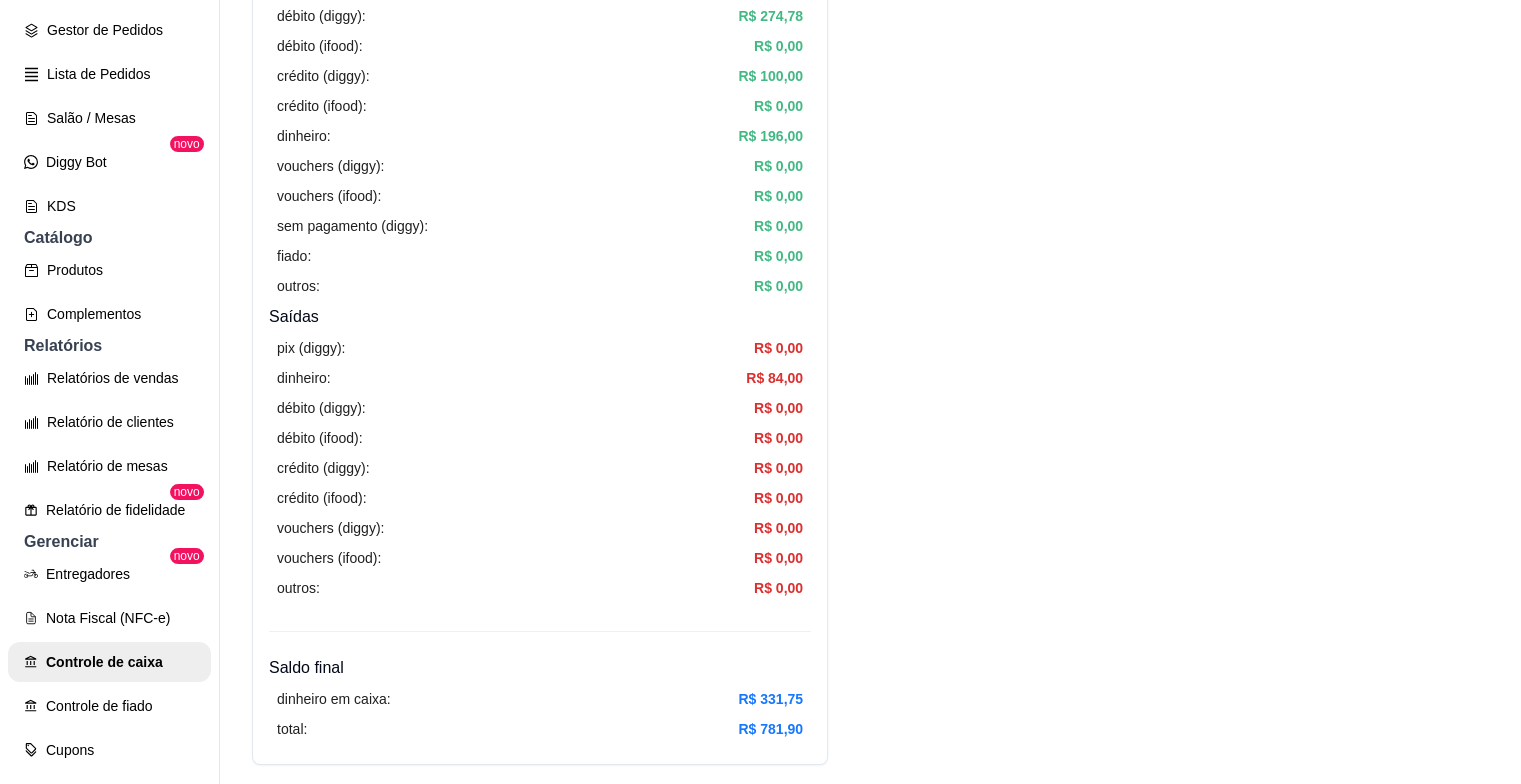 scroll, scrollTop: 500, scrollLeft: 0, axis: vertical 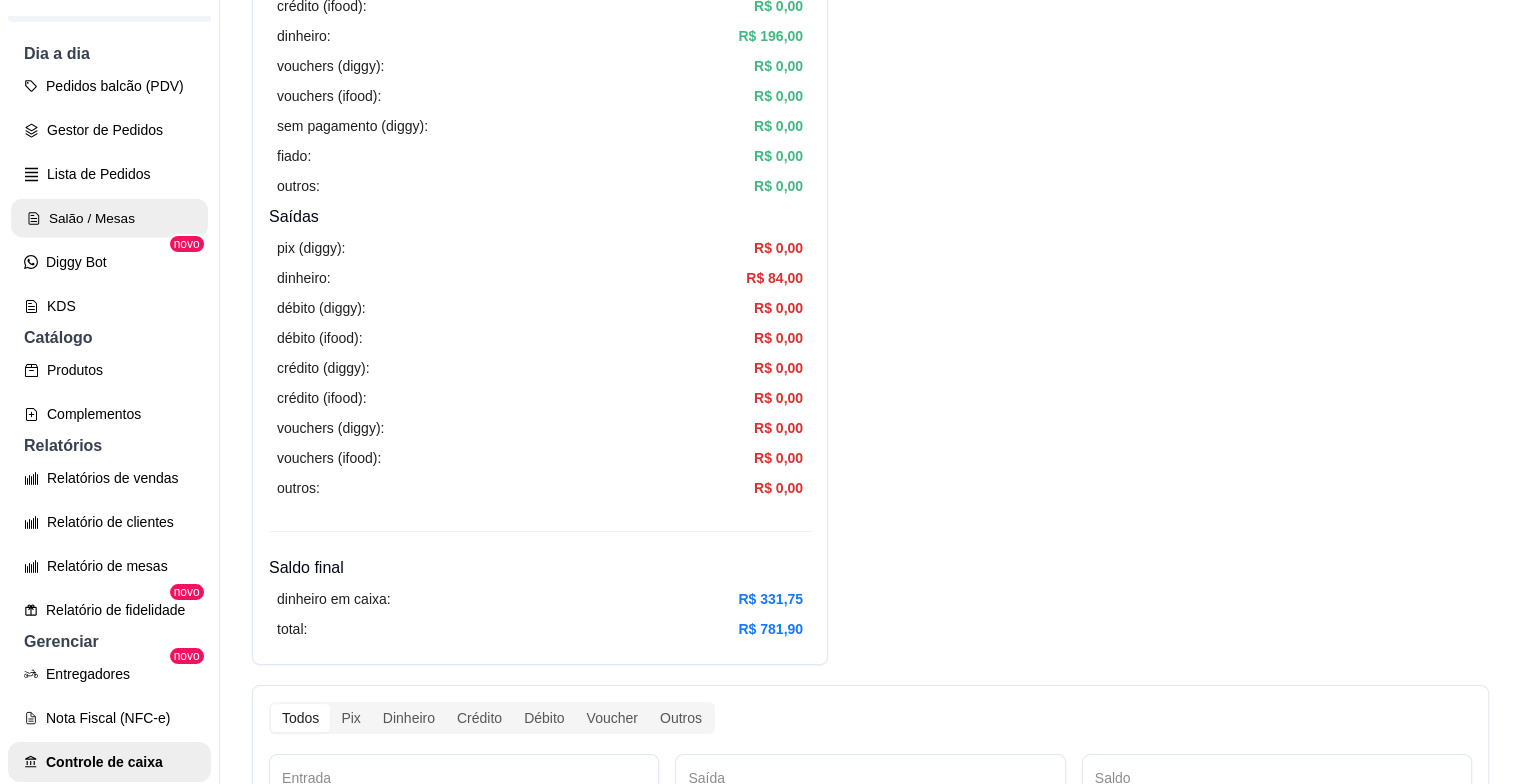 click on "Salão / Mesas" at bounding box center [109, 218] 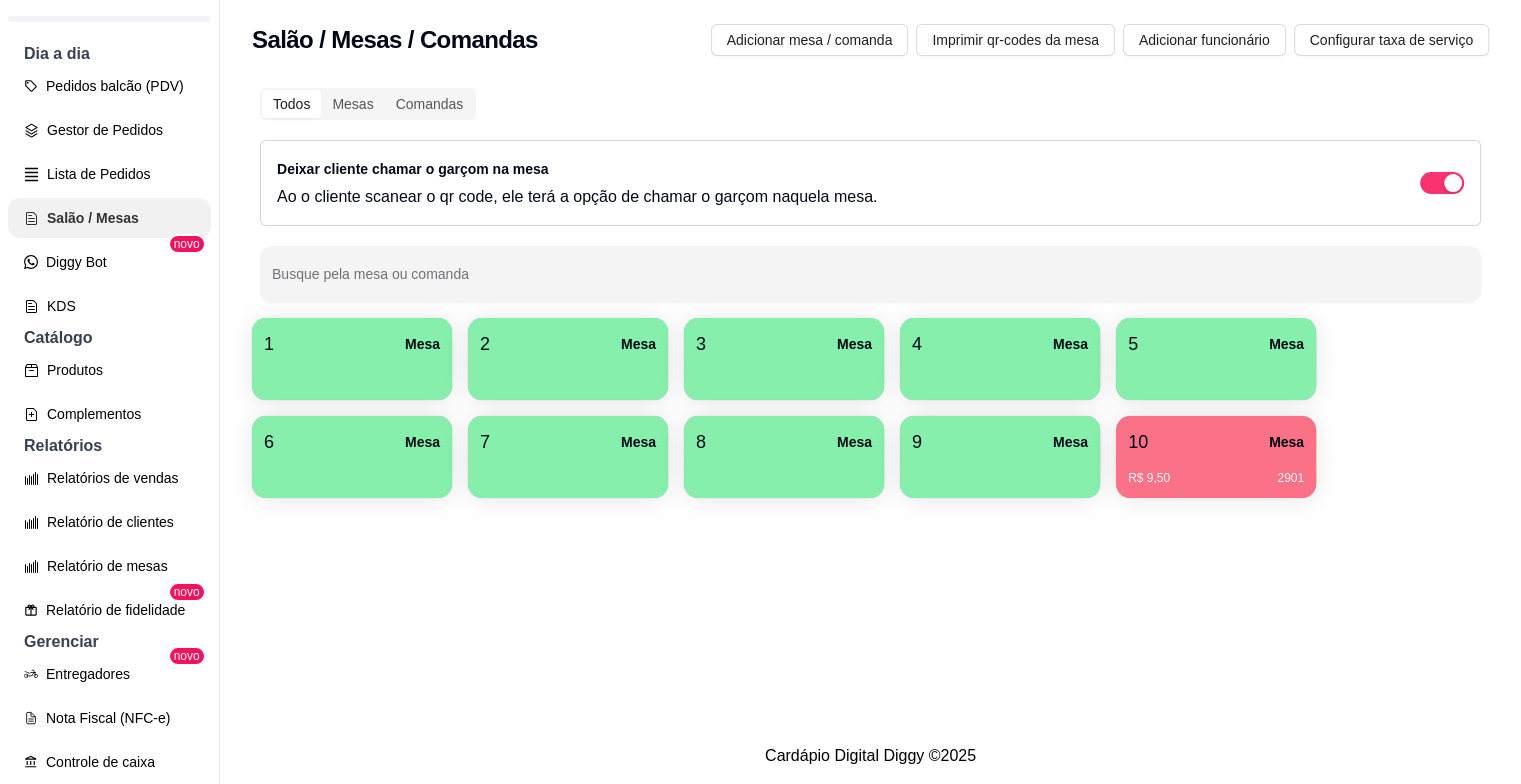 scroll, scrollTop: 0, scrollLeft: 0, axis: both 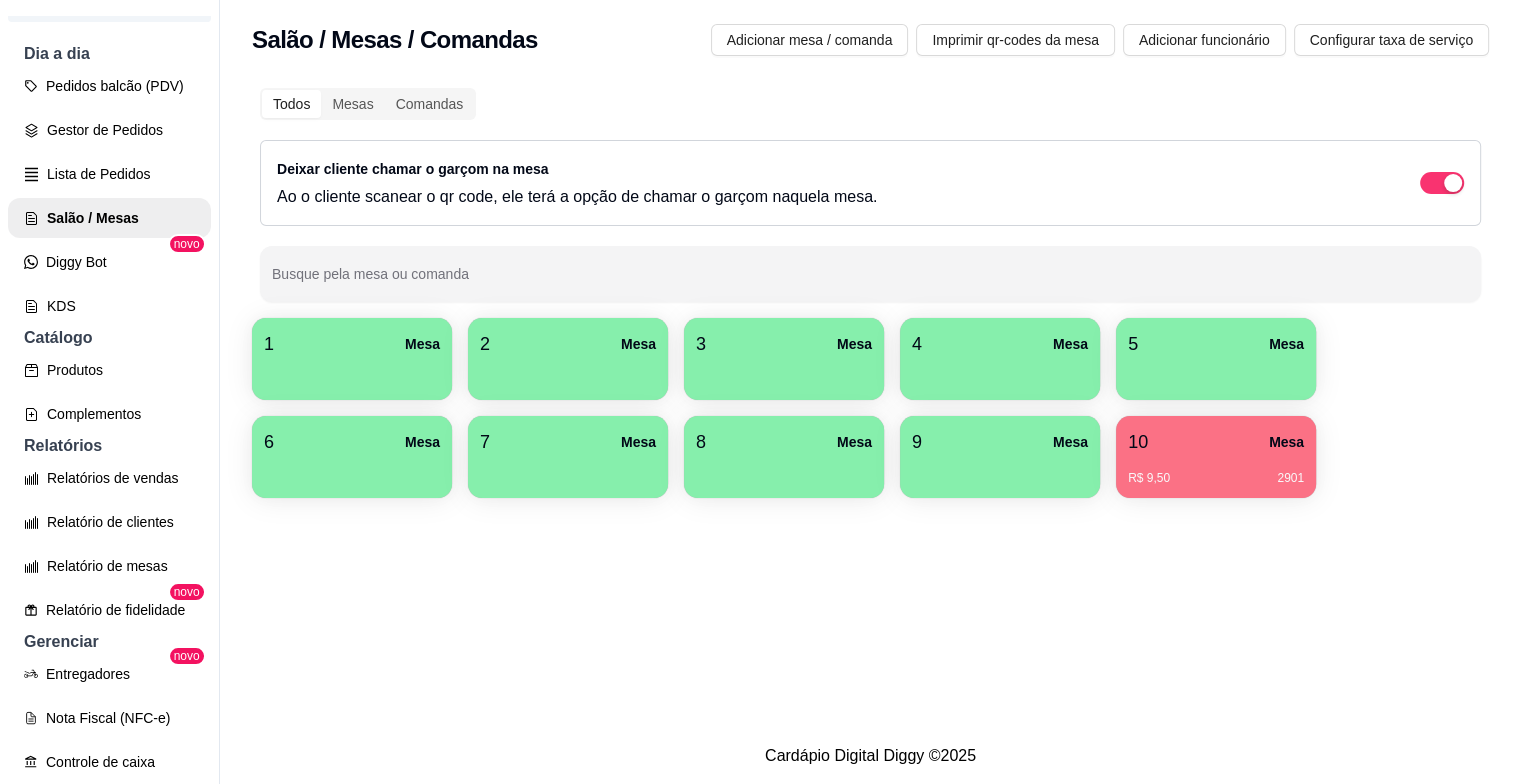 click on "1 Mesa" at bounding box center [352, 359] 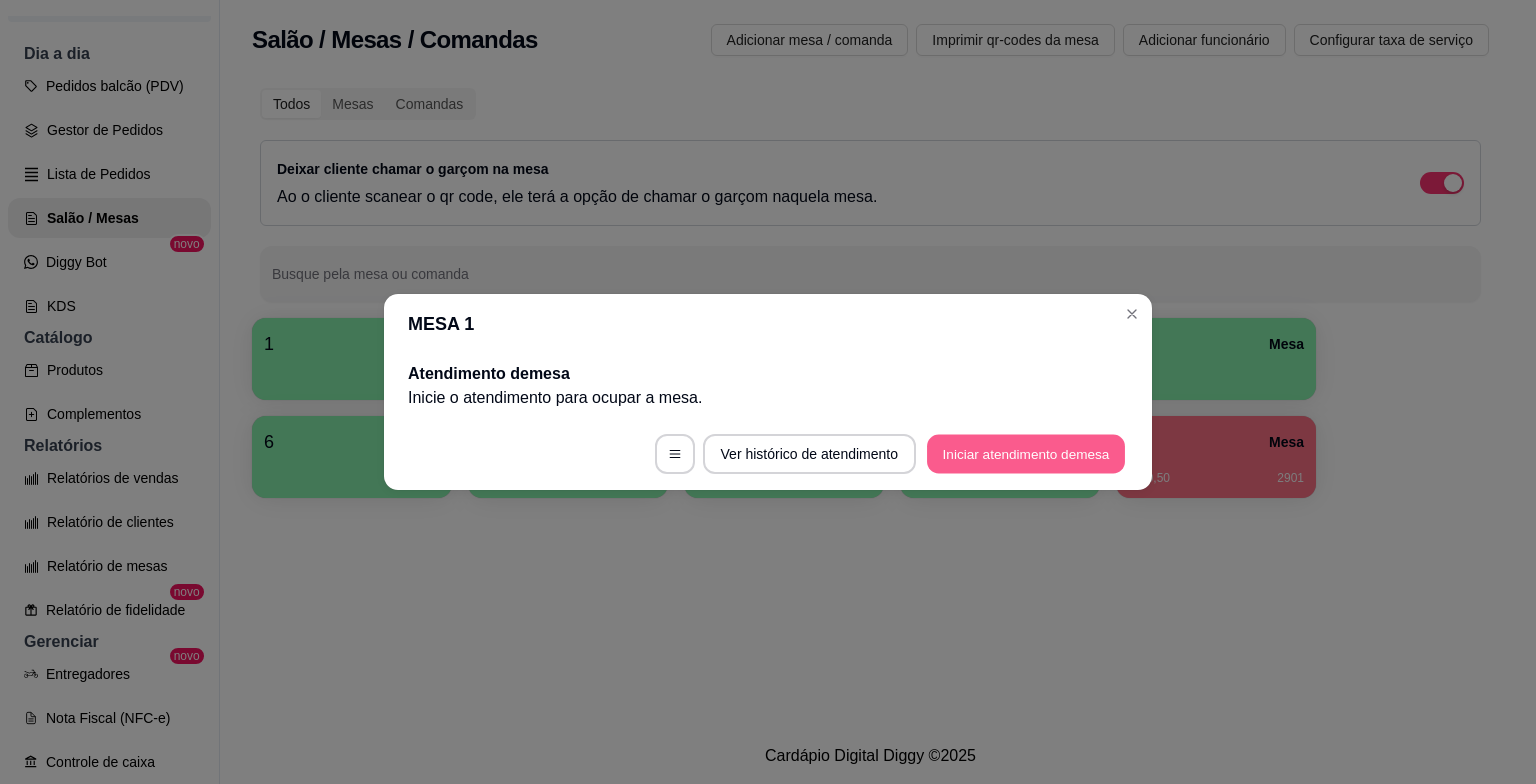 click on "Iniciar atendimento de  mesa" at bounding box center (1026, 454) 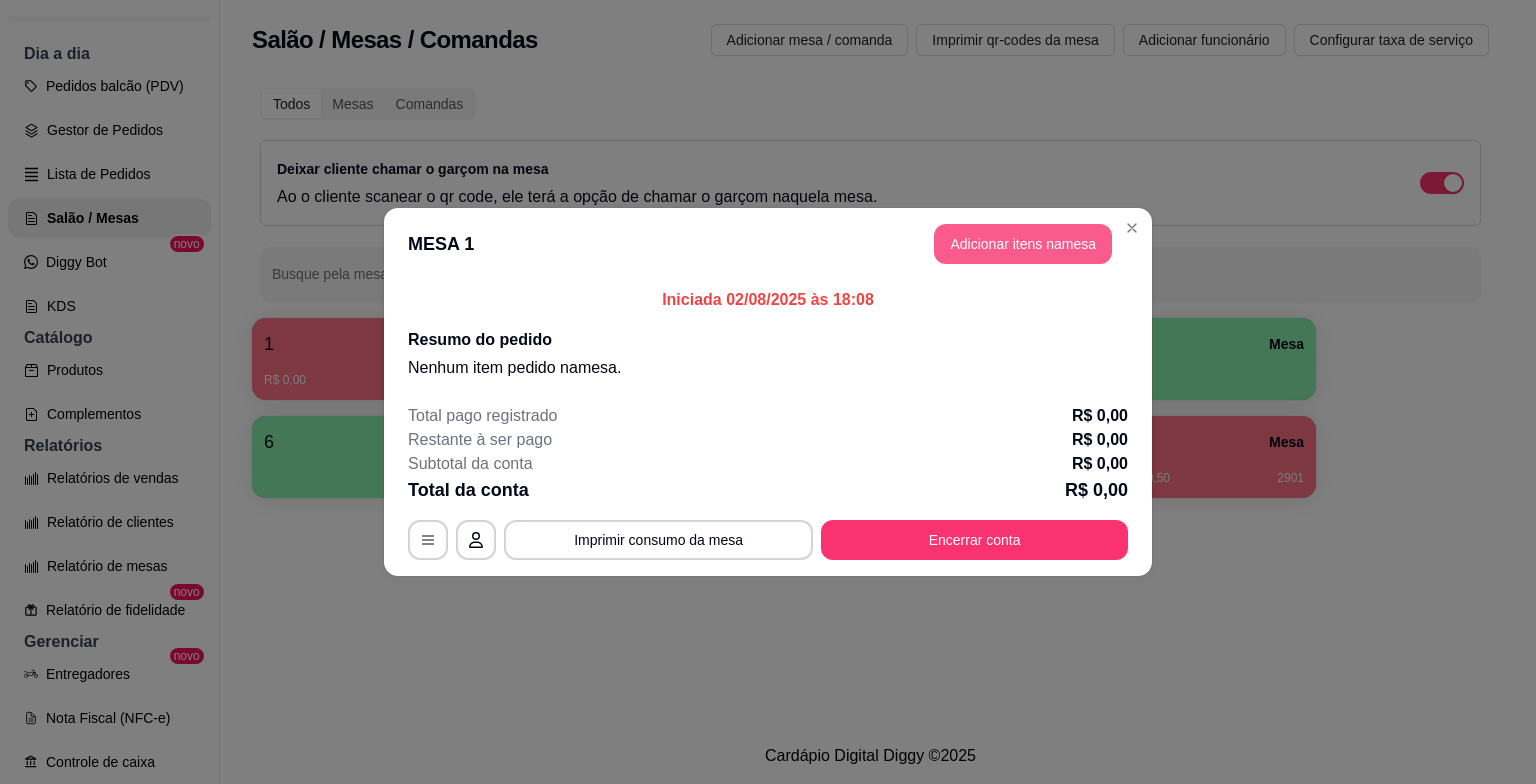 click on "Adicionar itens na  mesa" at bounding box center [1023, 244] 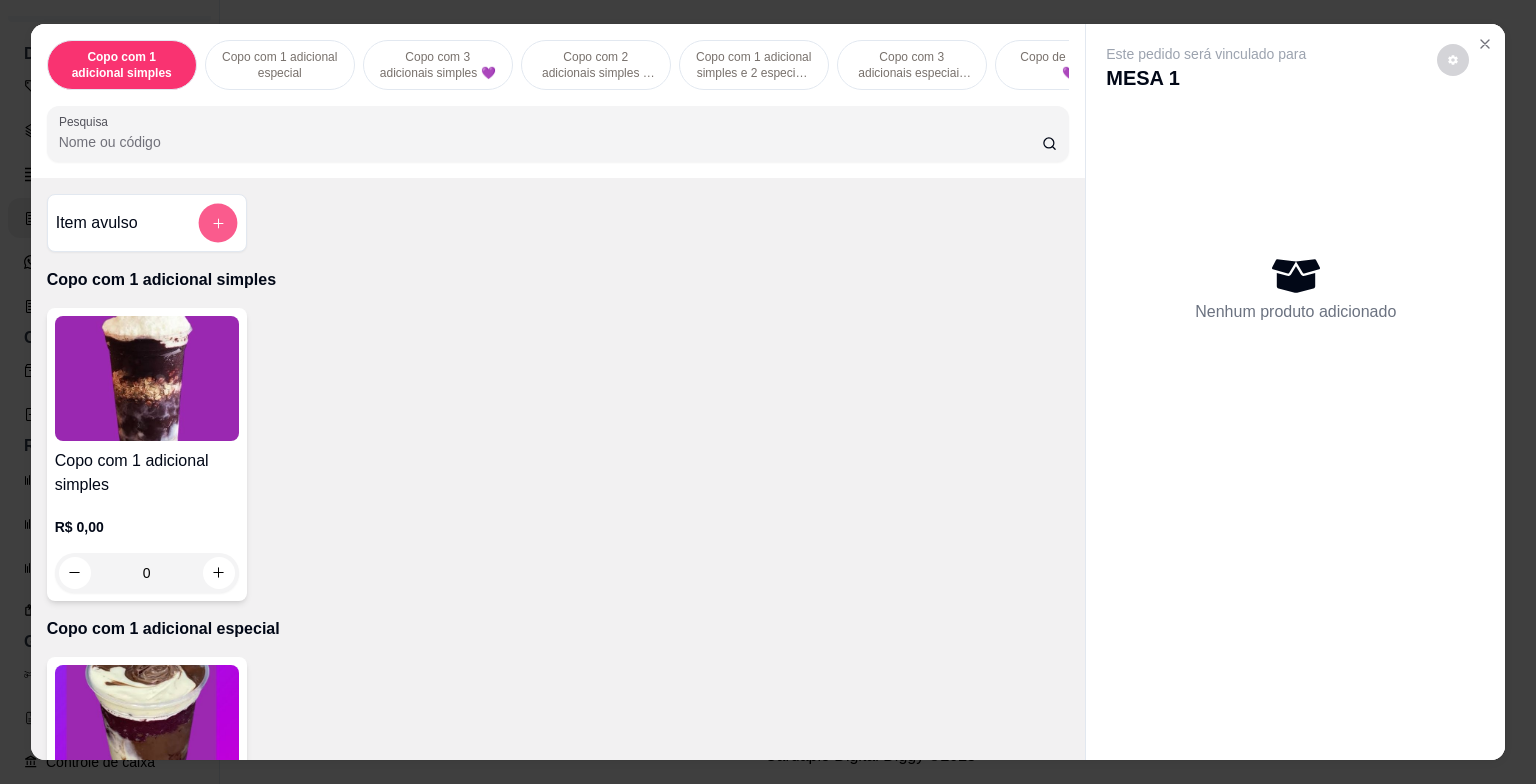 click at bounding box center (217, 222) 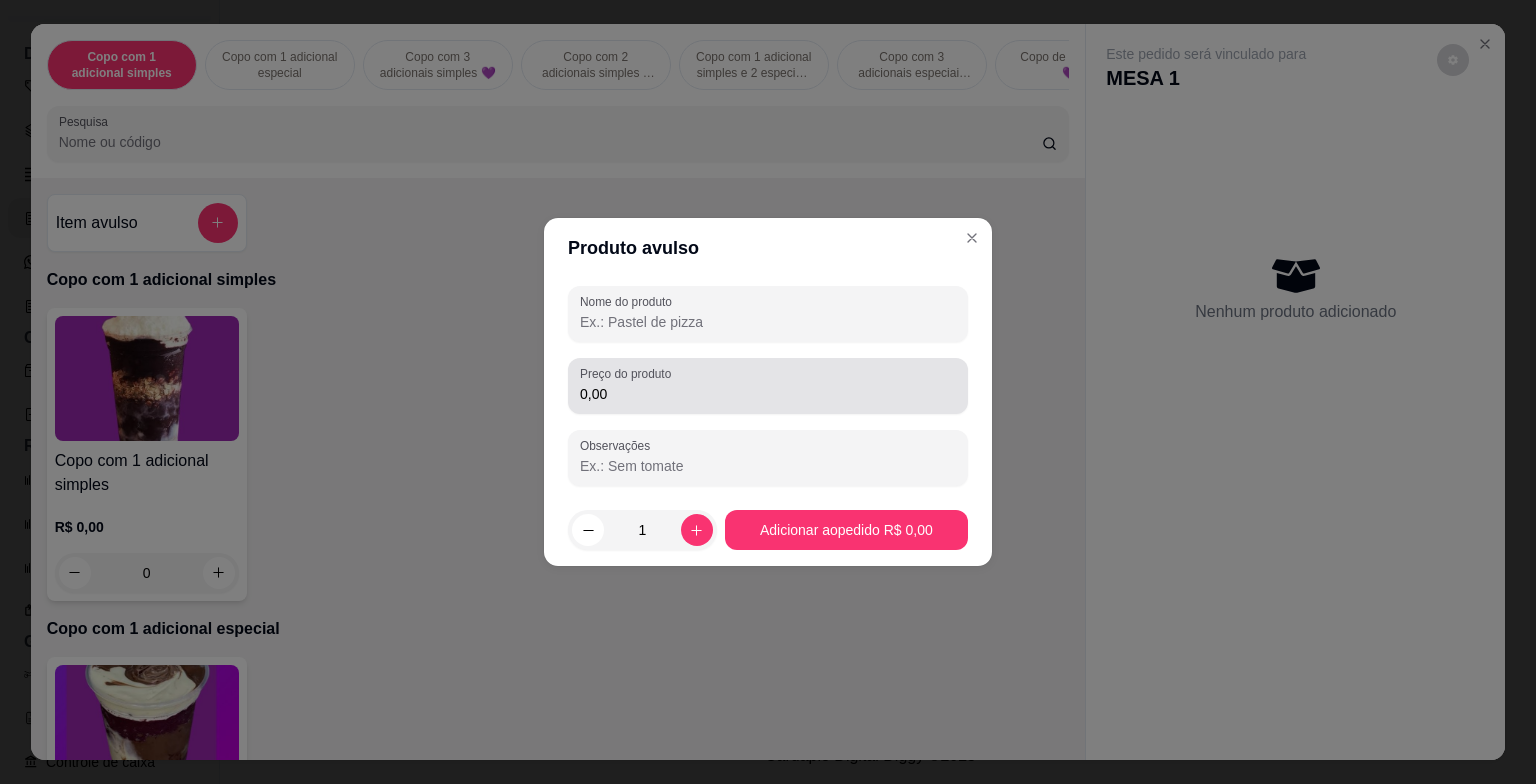 click on "0,00" at bounding box center [768, 394] 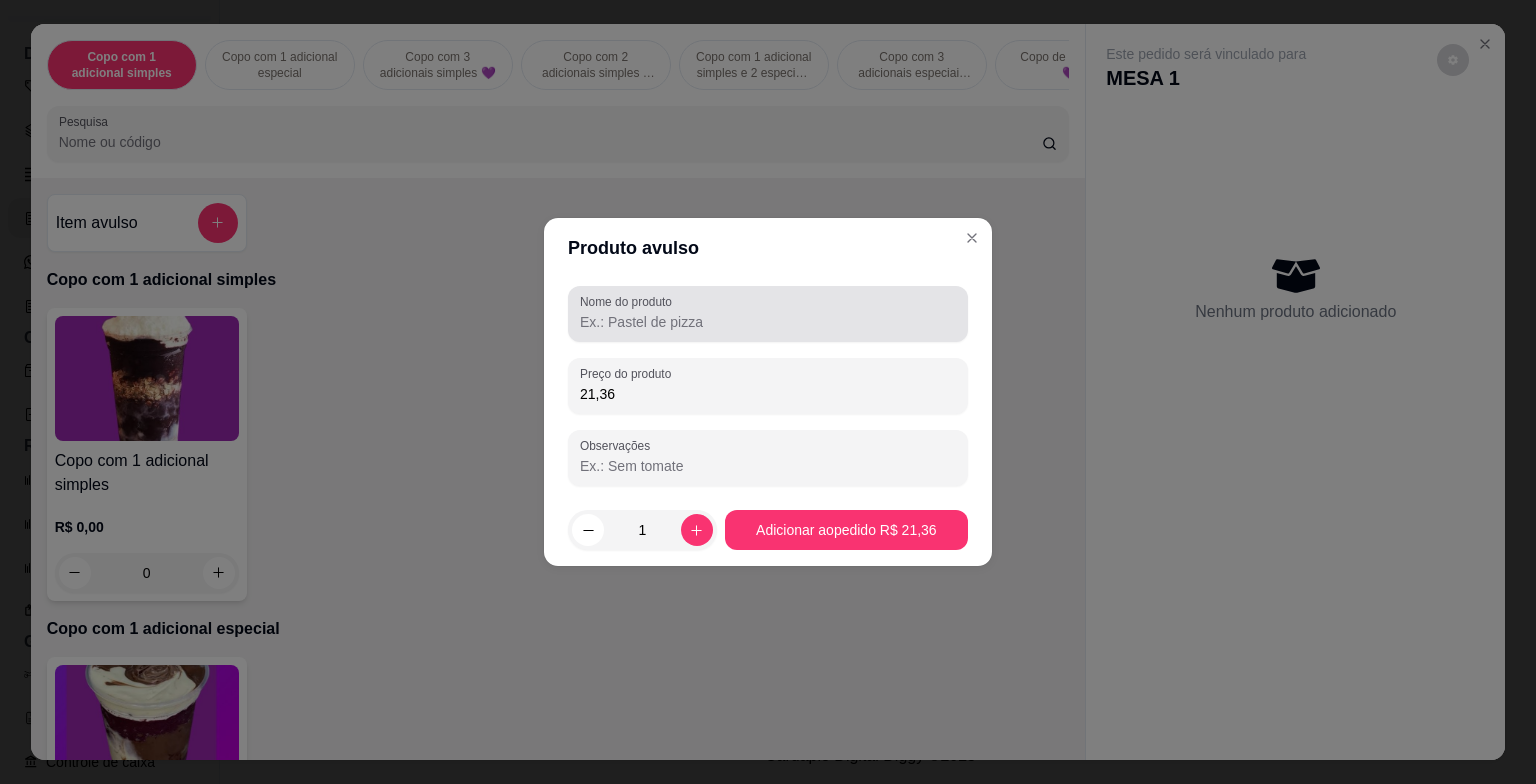 type on "21,36" 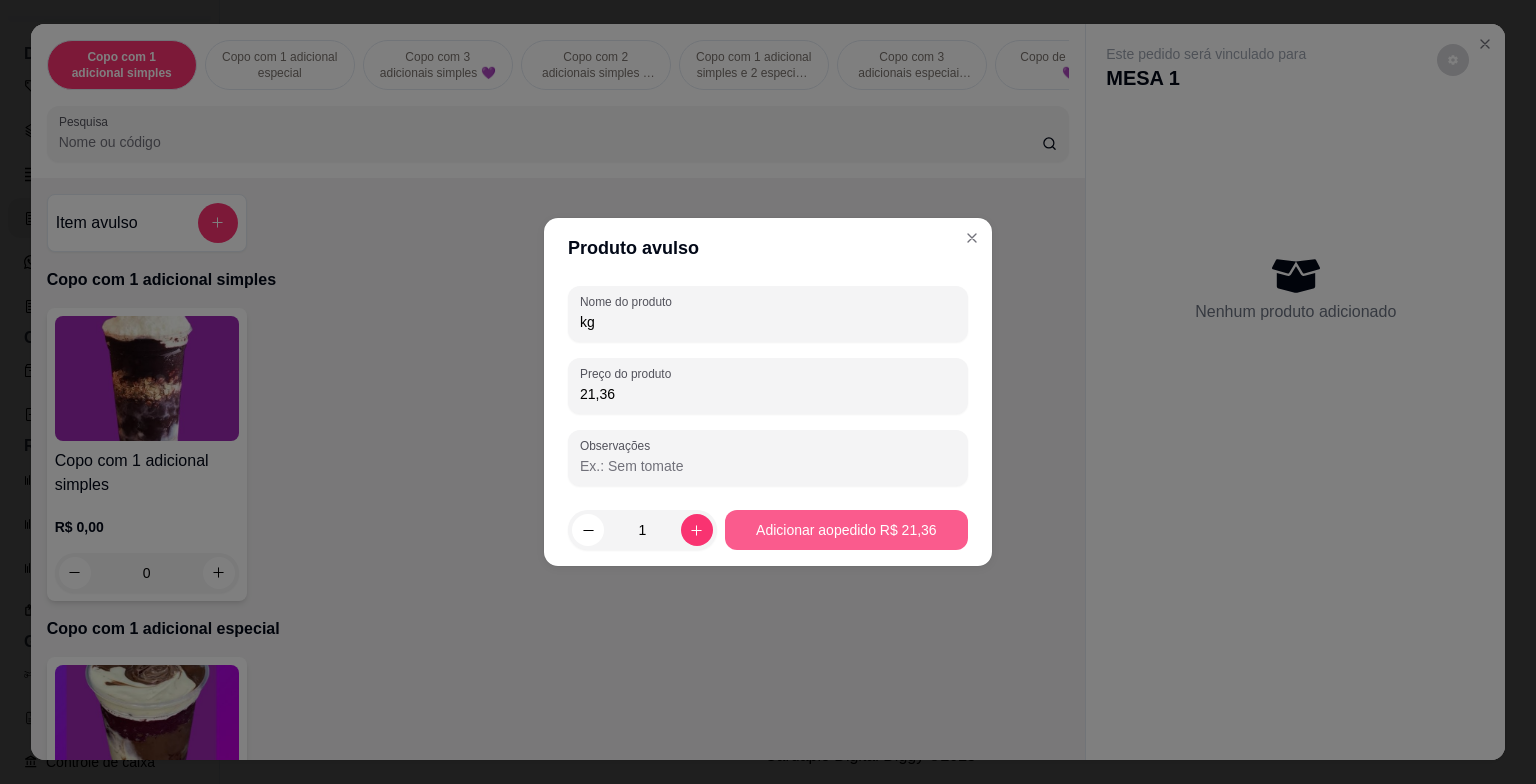 type on "kg" 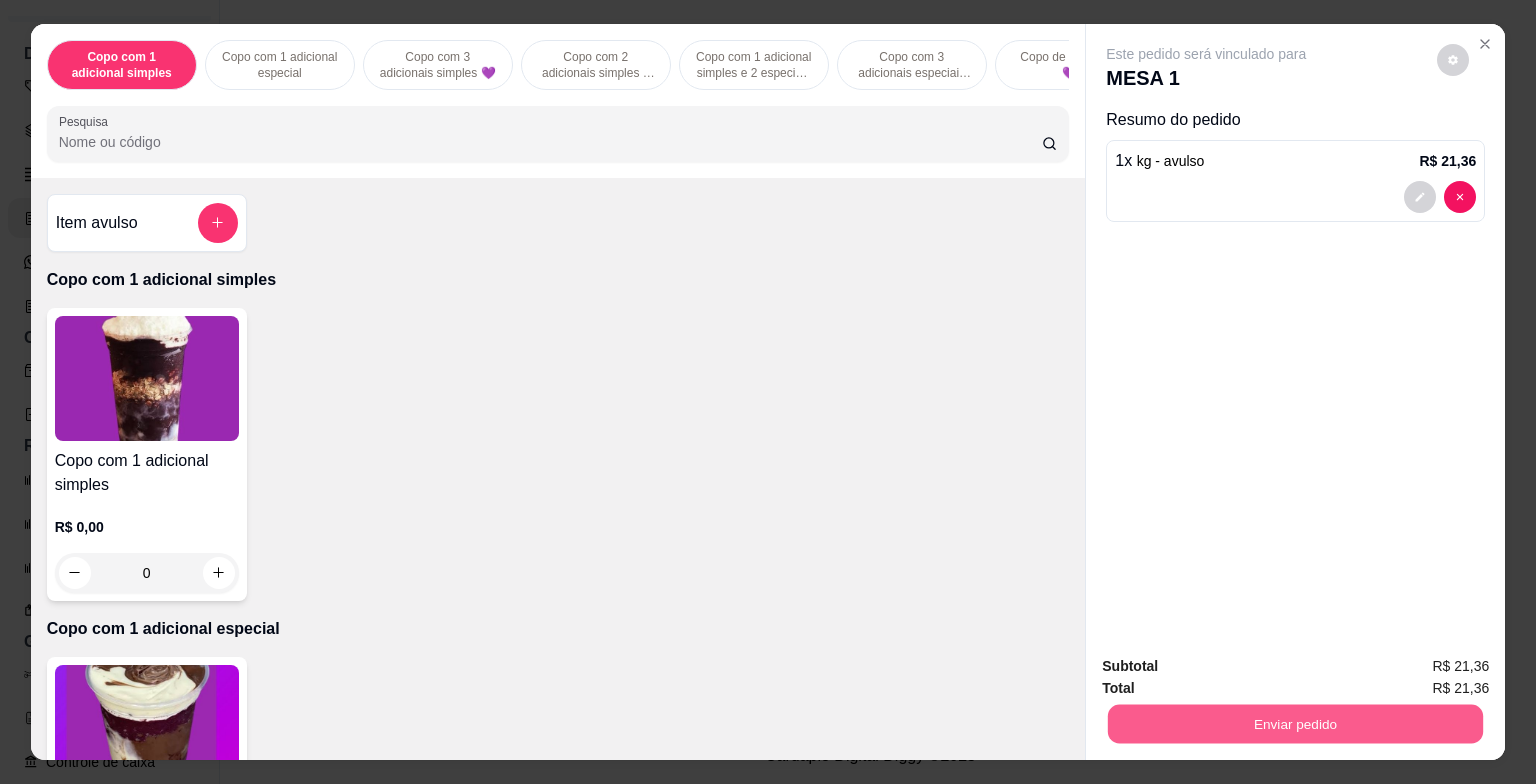 click on "Enviar pedido" at bounding box center [1295, 724] 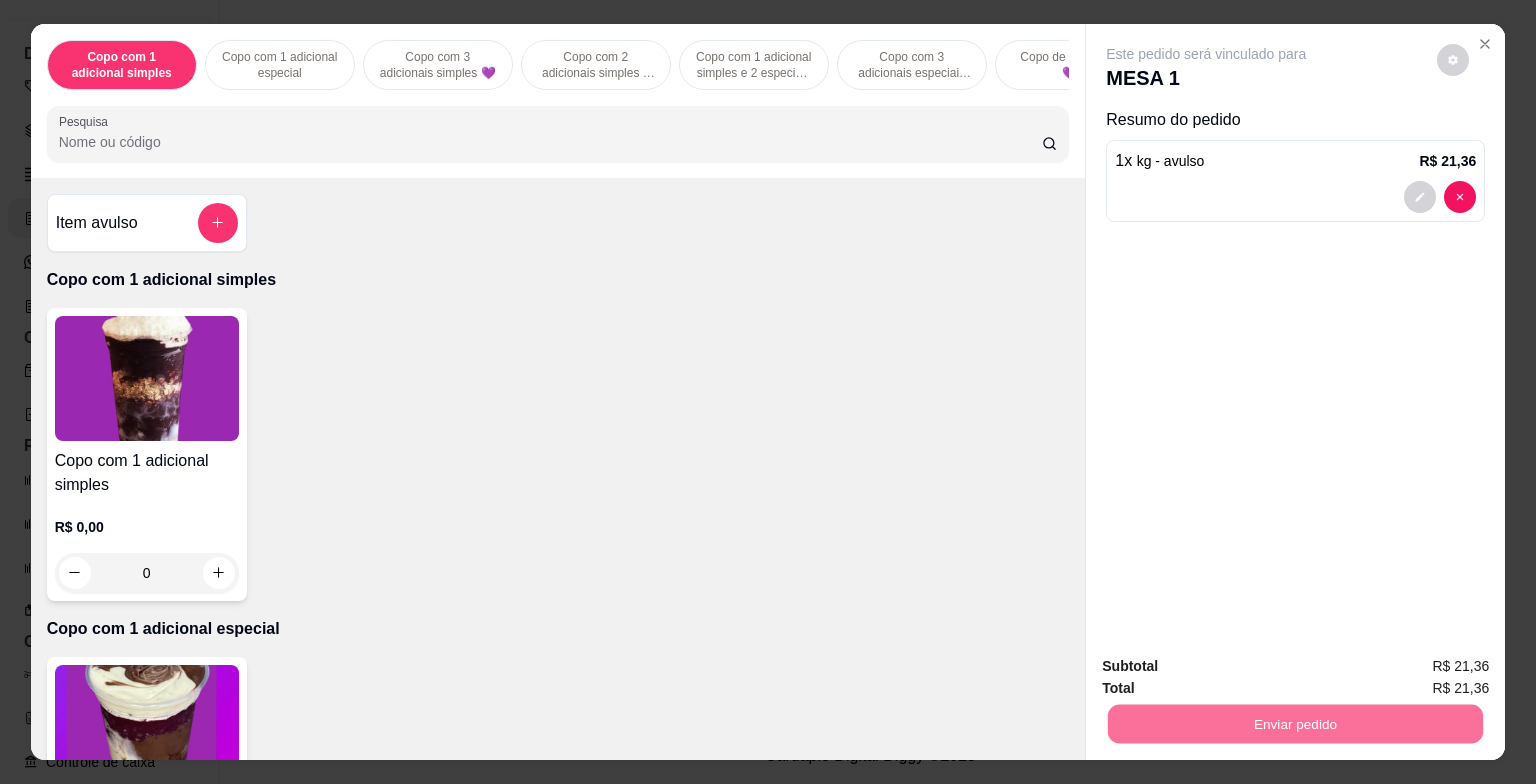 click on "Não registrar e enviar pedido" at bounding box center [1229, 668] 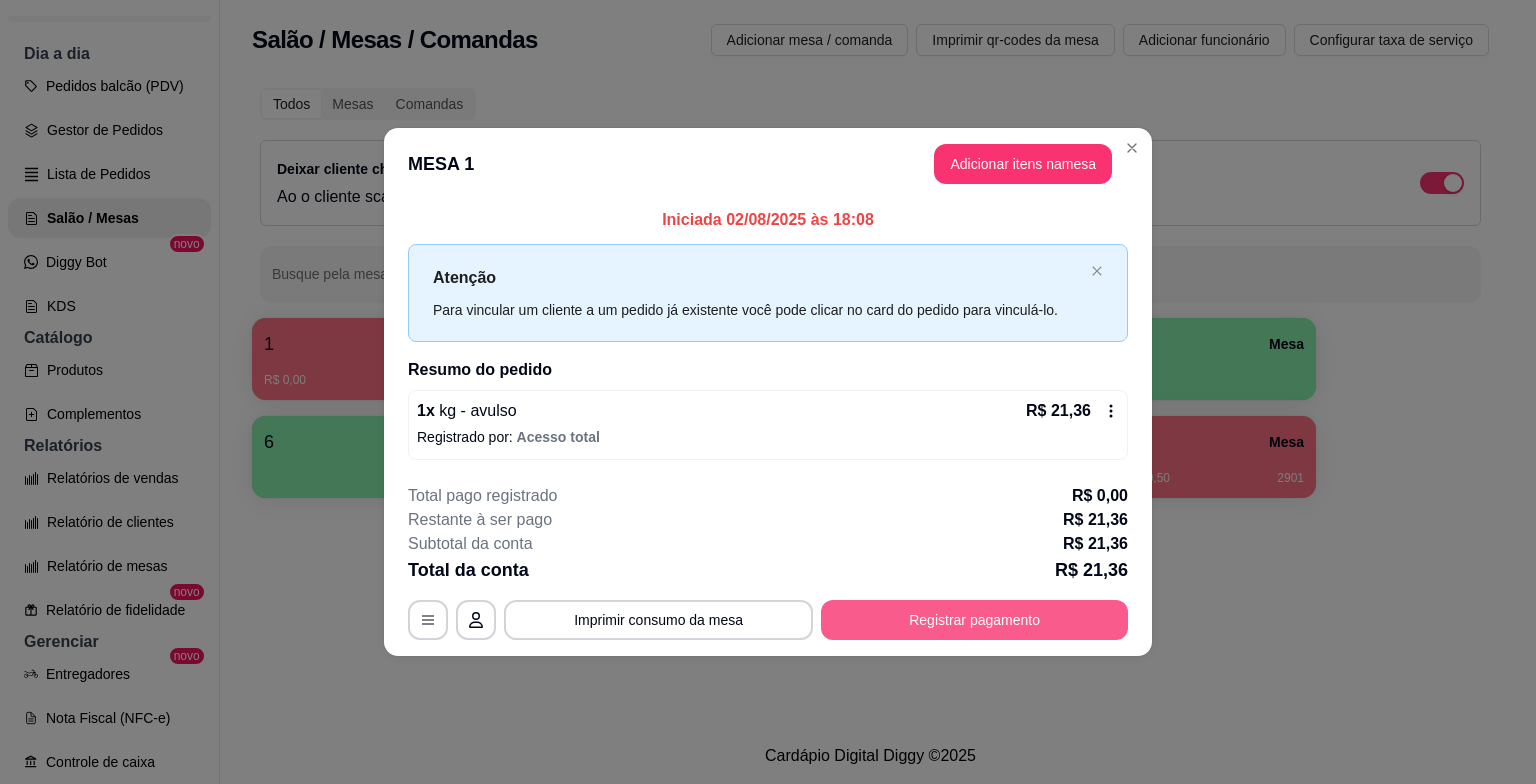 click on "Registrar pagamento" at bounding box center (974, 620) 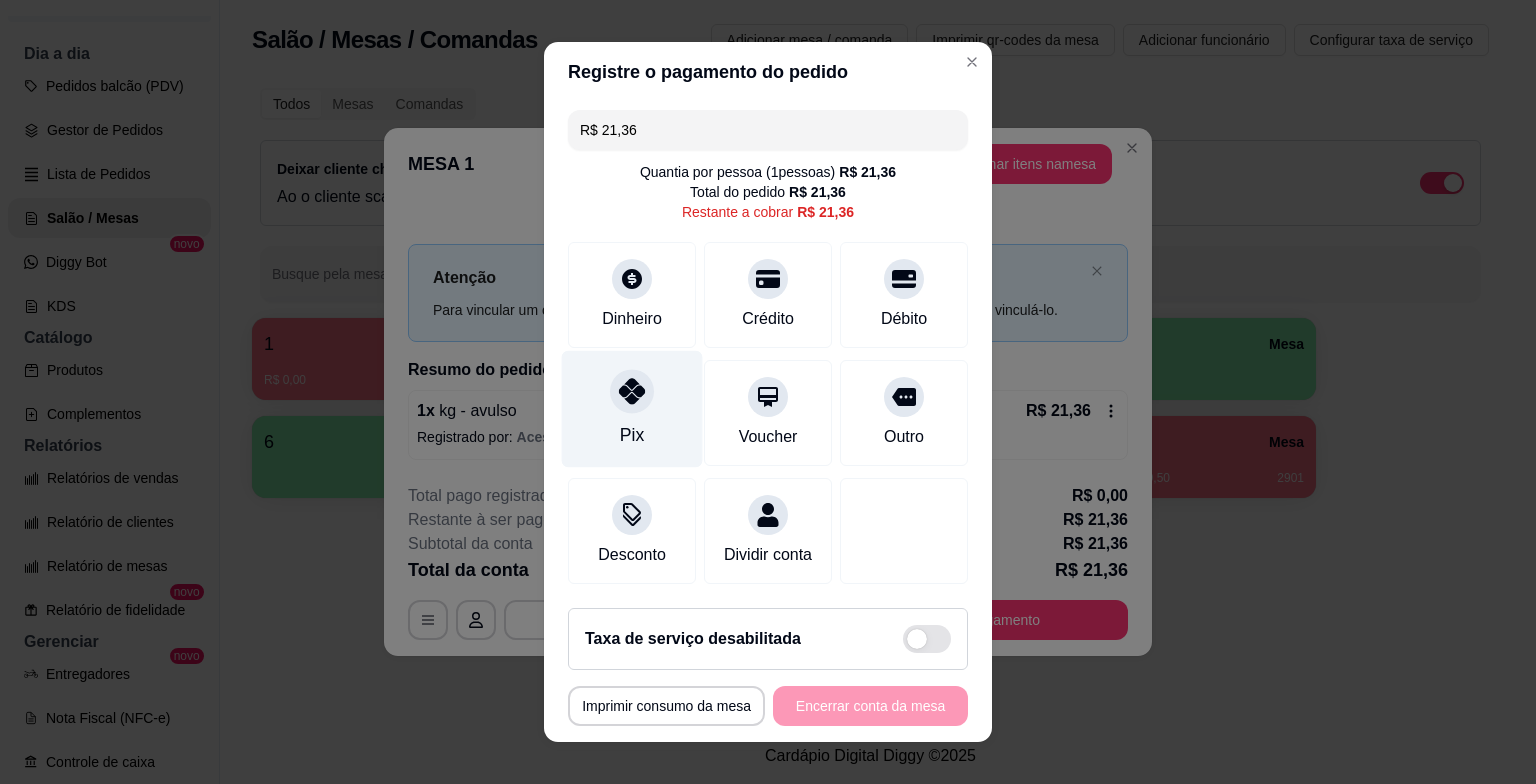 click on "Pix" at bounding box center [632, 409] 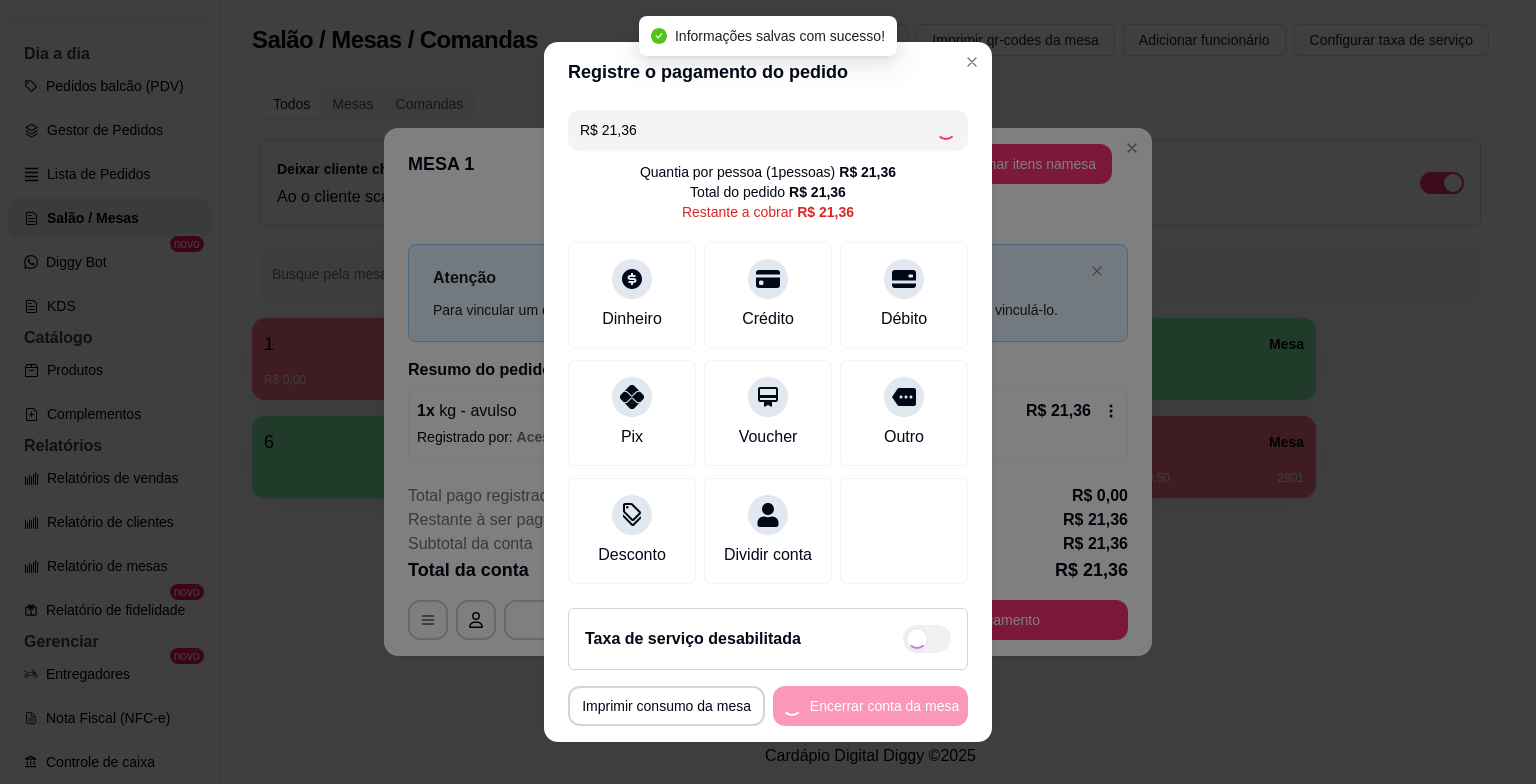 type on "R$ 0,00" 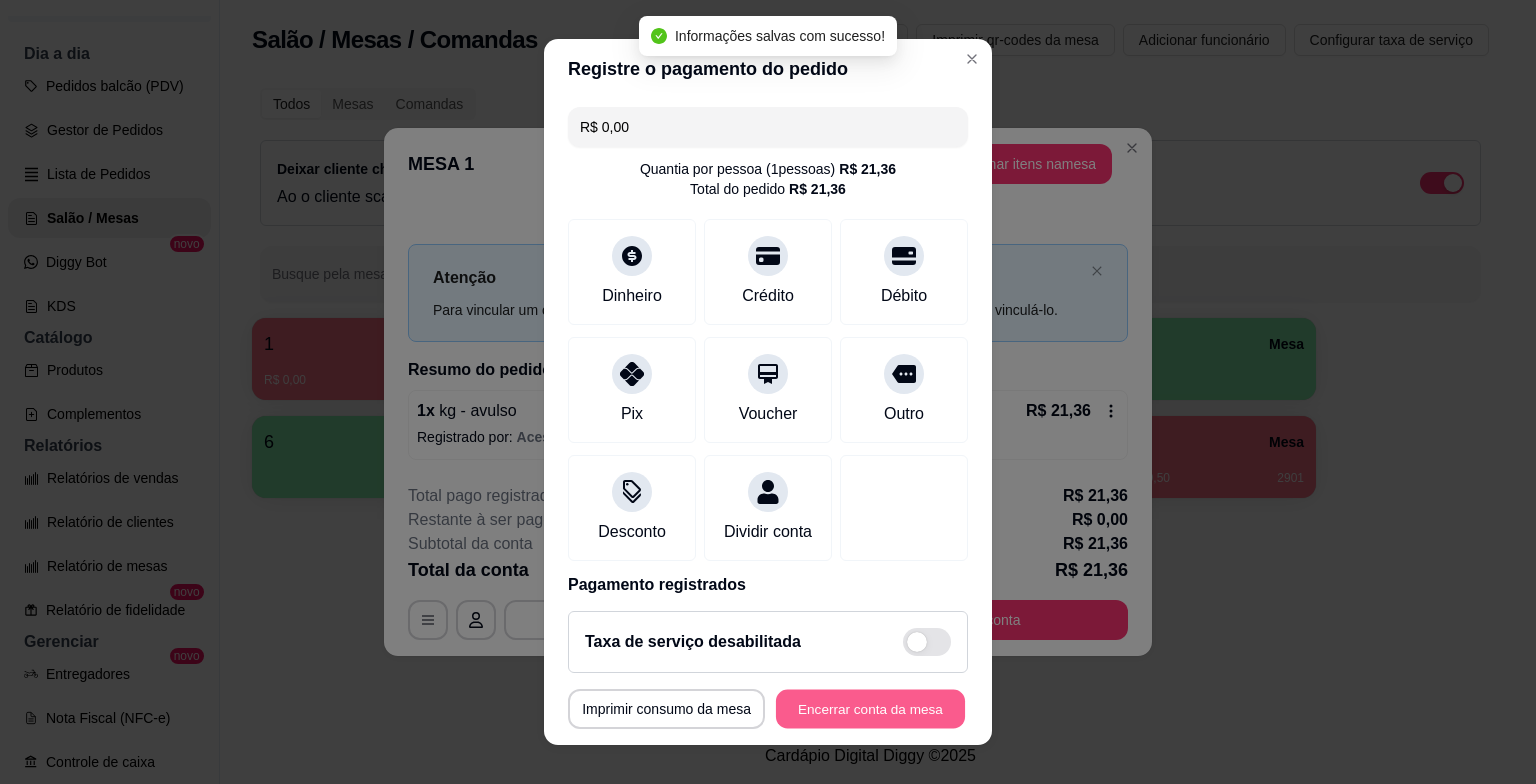 click on "Encerrar conta da mesa" at bounding box center (870, 708) 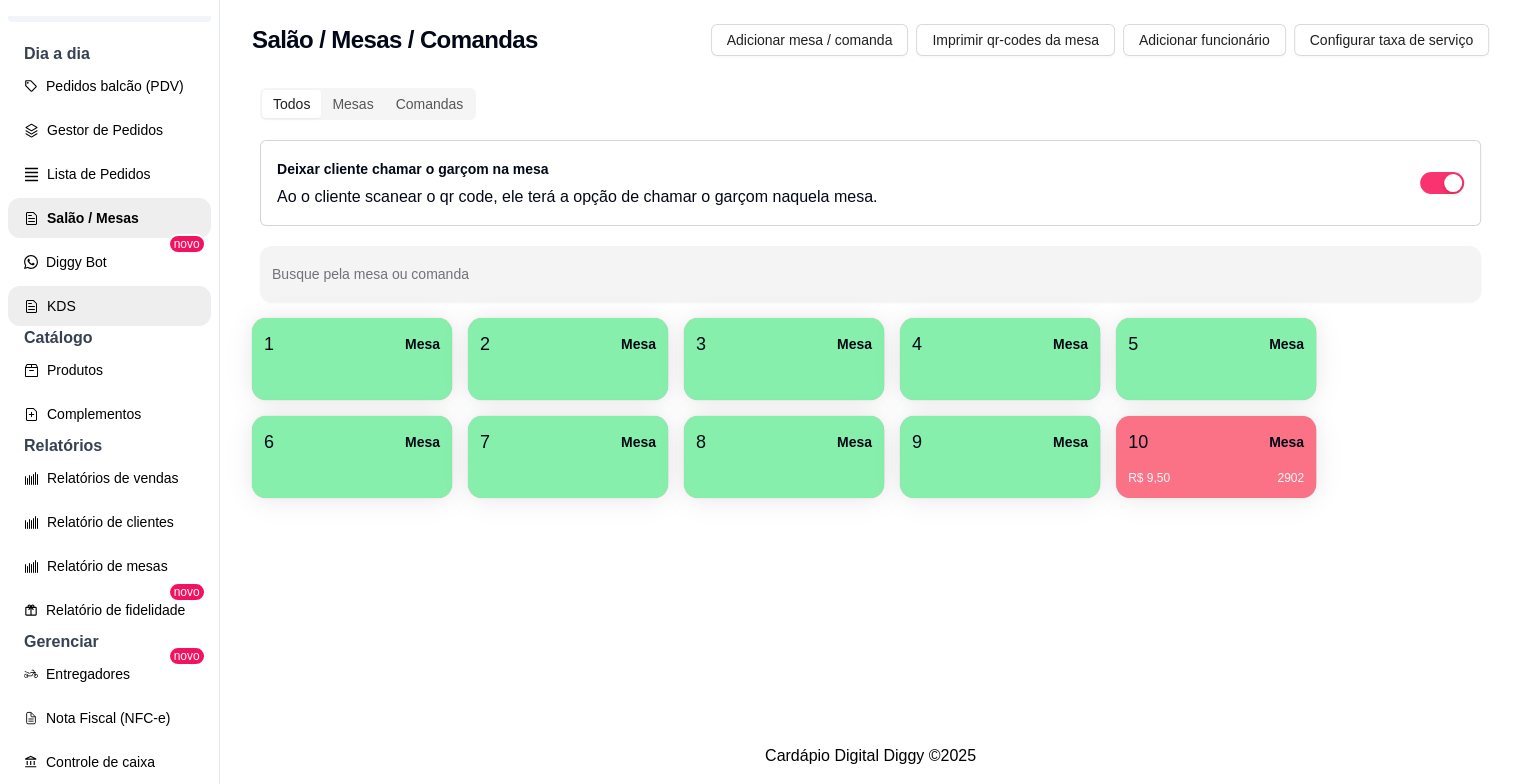 scroll, scrollTop: 0, scrollLeft: 0, axis: both 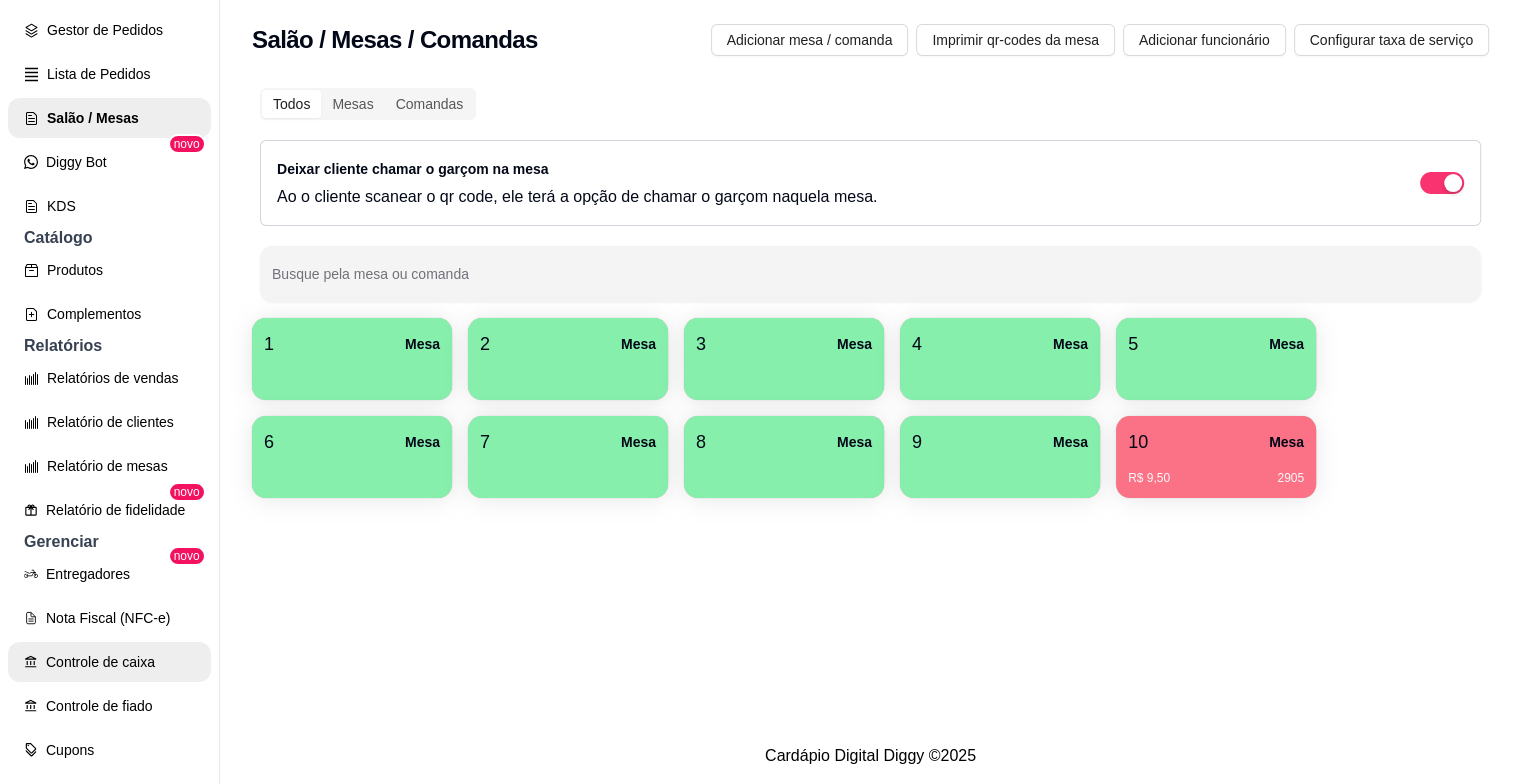 click on "Controle de caixa" at bounding box center (109, 662) 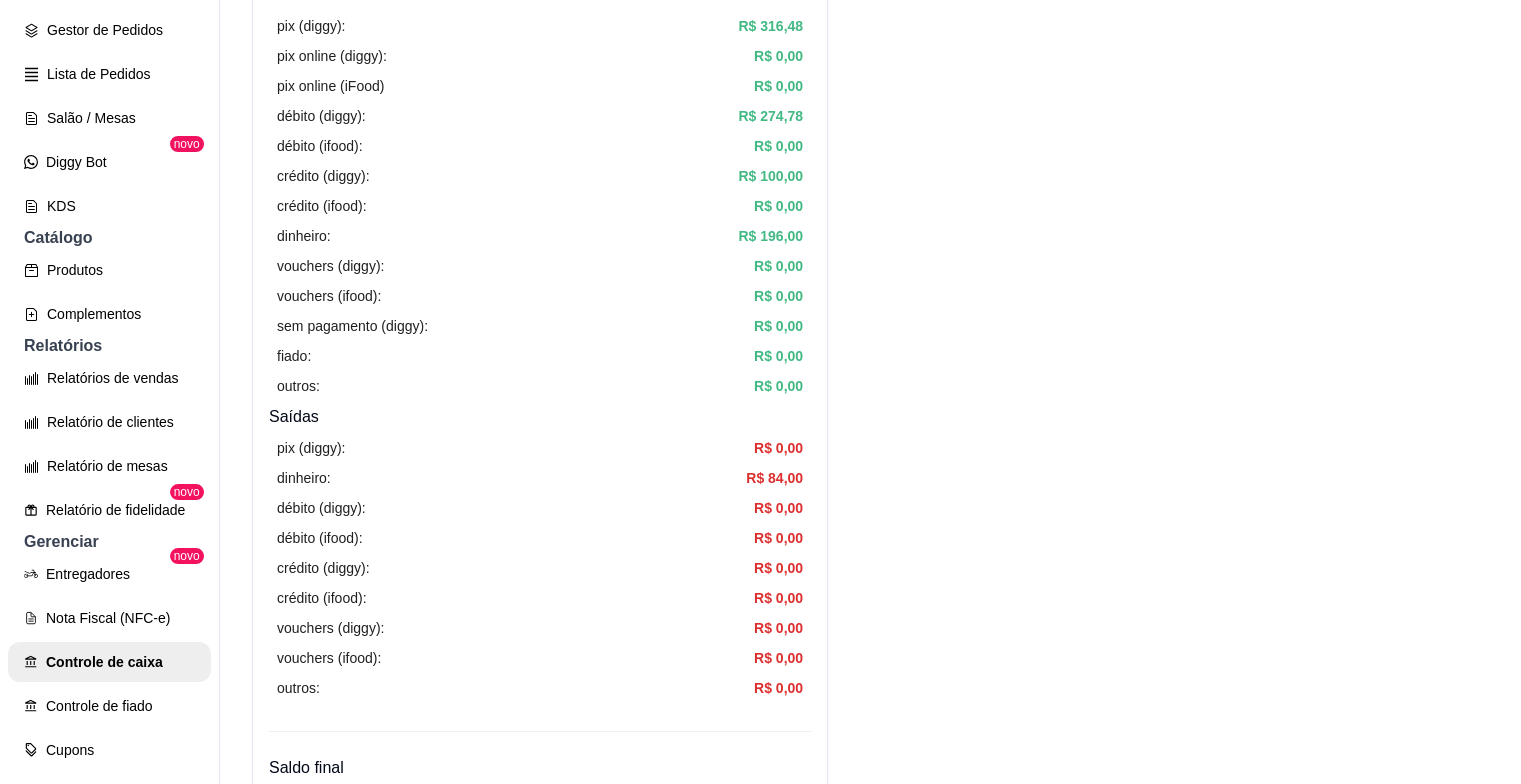 scroll, scrollTop: 400, scrollLeft: 0, axis: vertical 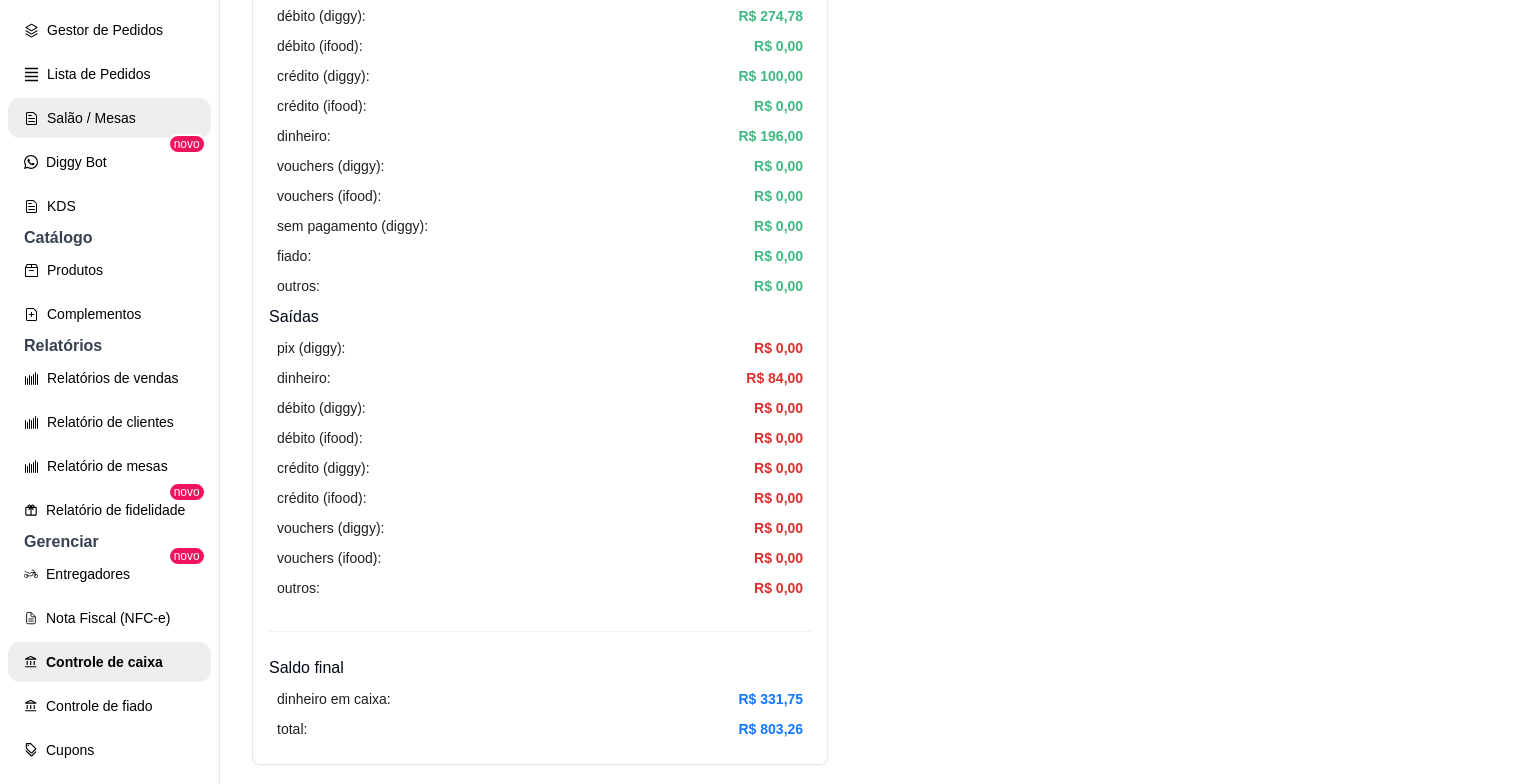 click on "Salão / Mesas" at bounding box center (109, 118) 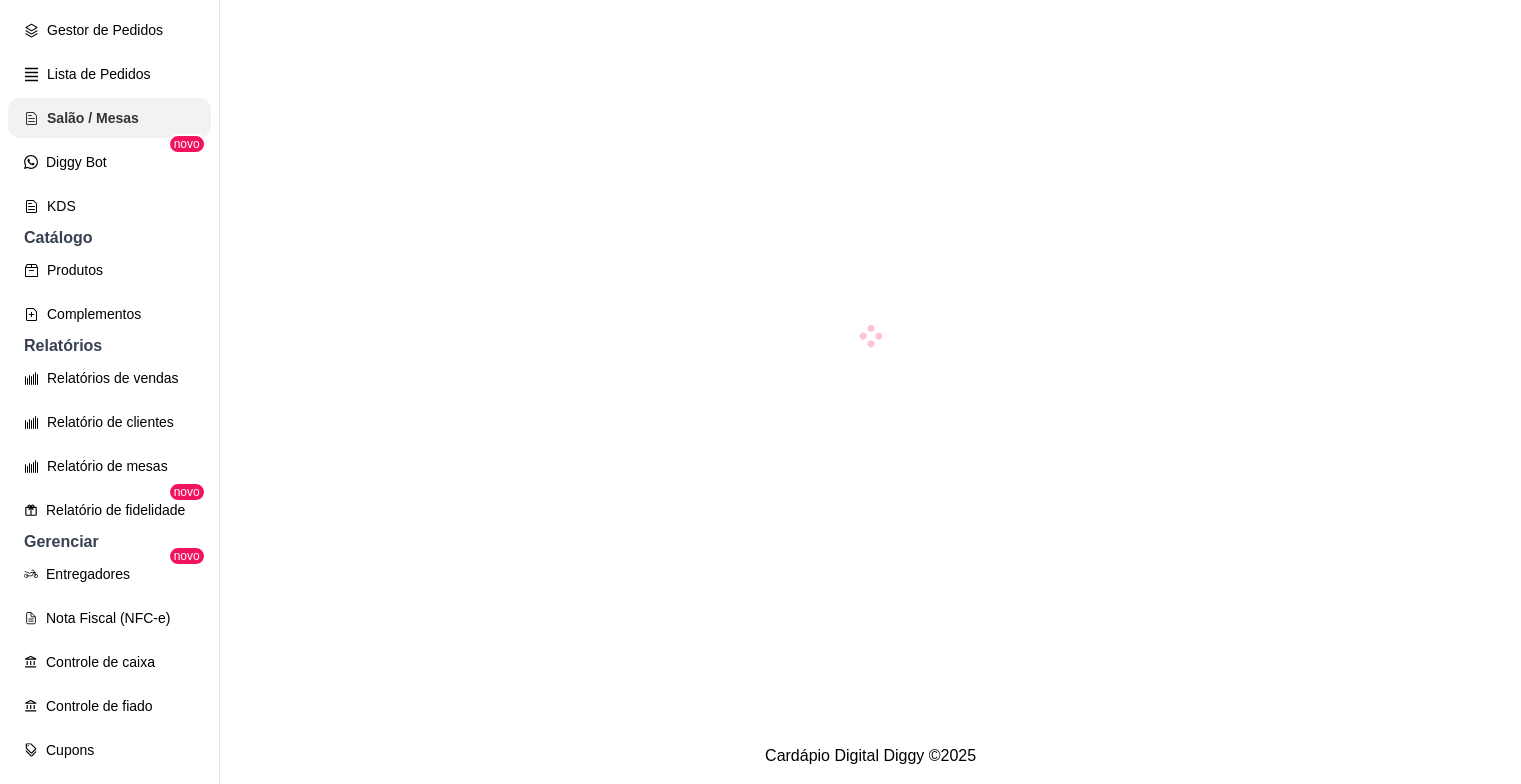 scroll, scrollTop: 0, scrollLeft: 0, axis: both 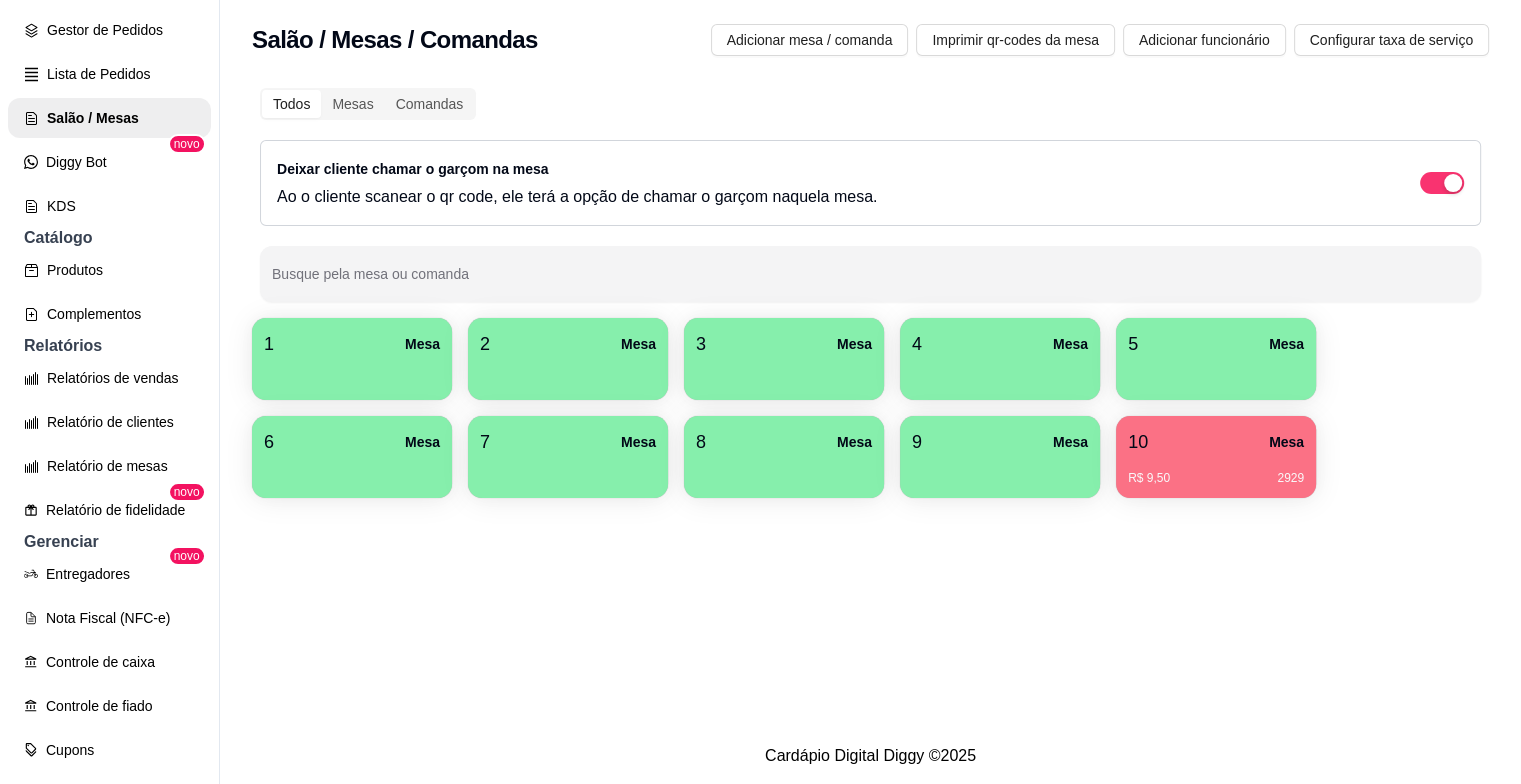 click at bounding box center (352, 373) 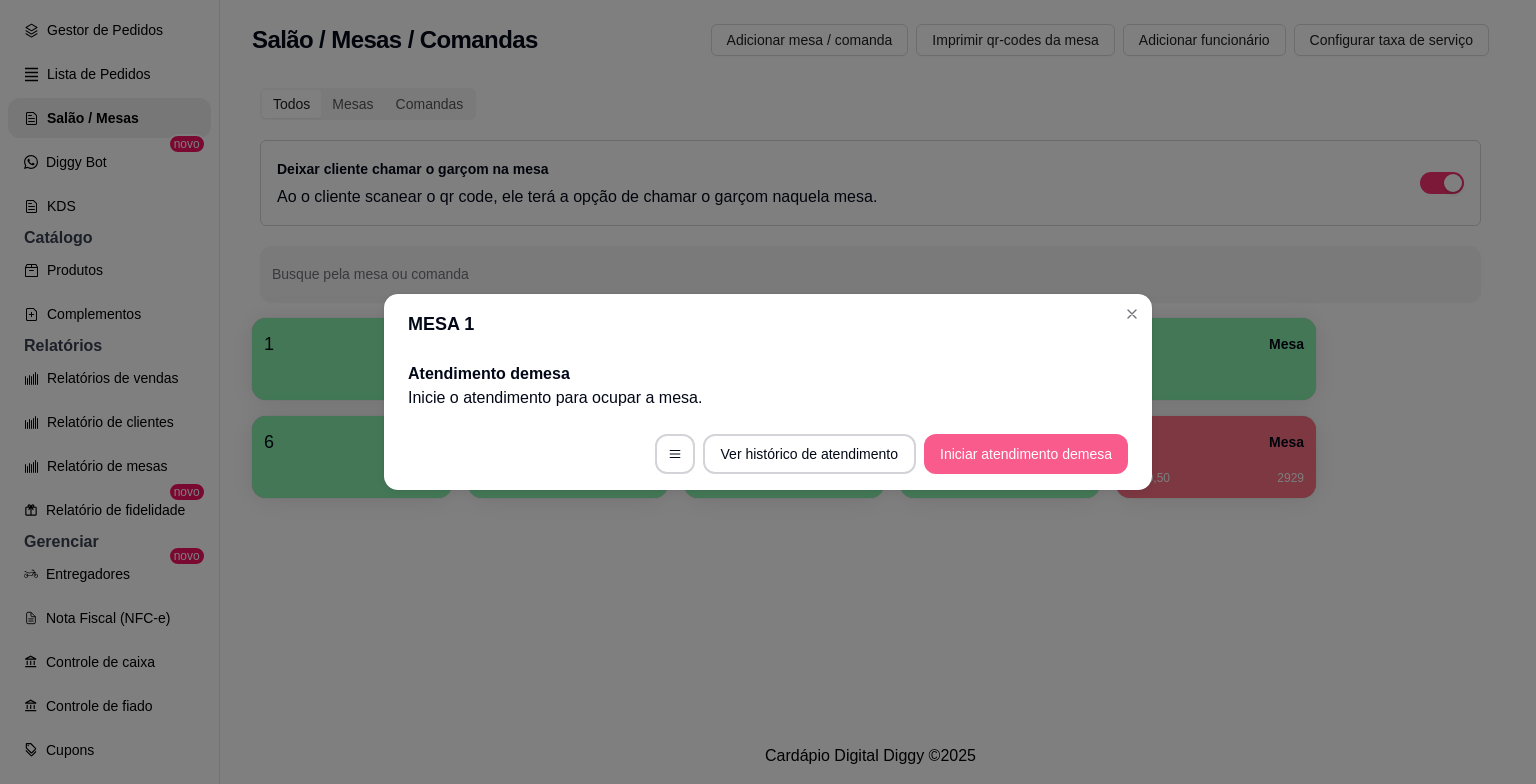 click on "Iniciar atendimento de  mesa" at bounding box center [1026, 454] 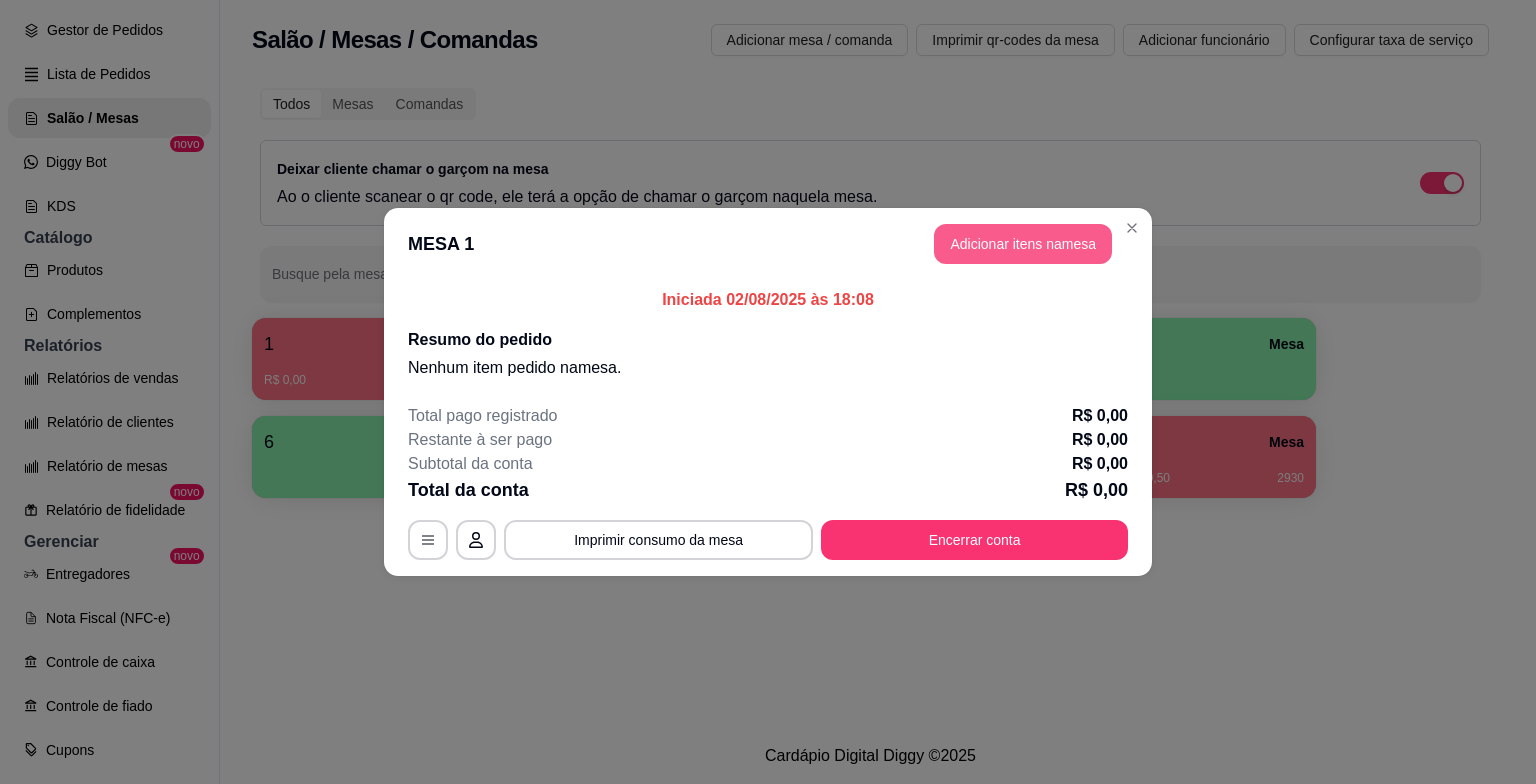 click on "Adicionar itens na  mesa" at bounding box center (1023, 244) 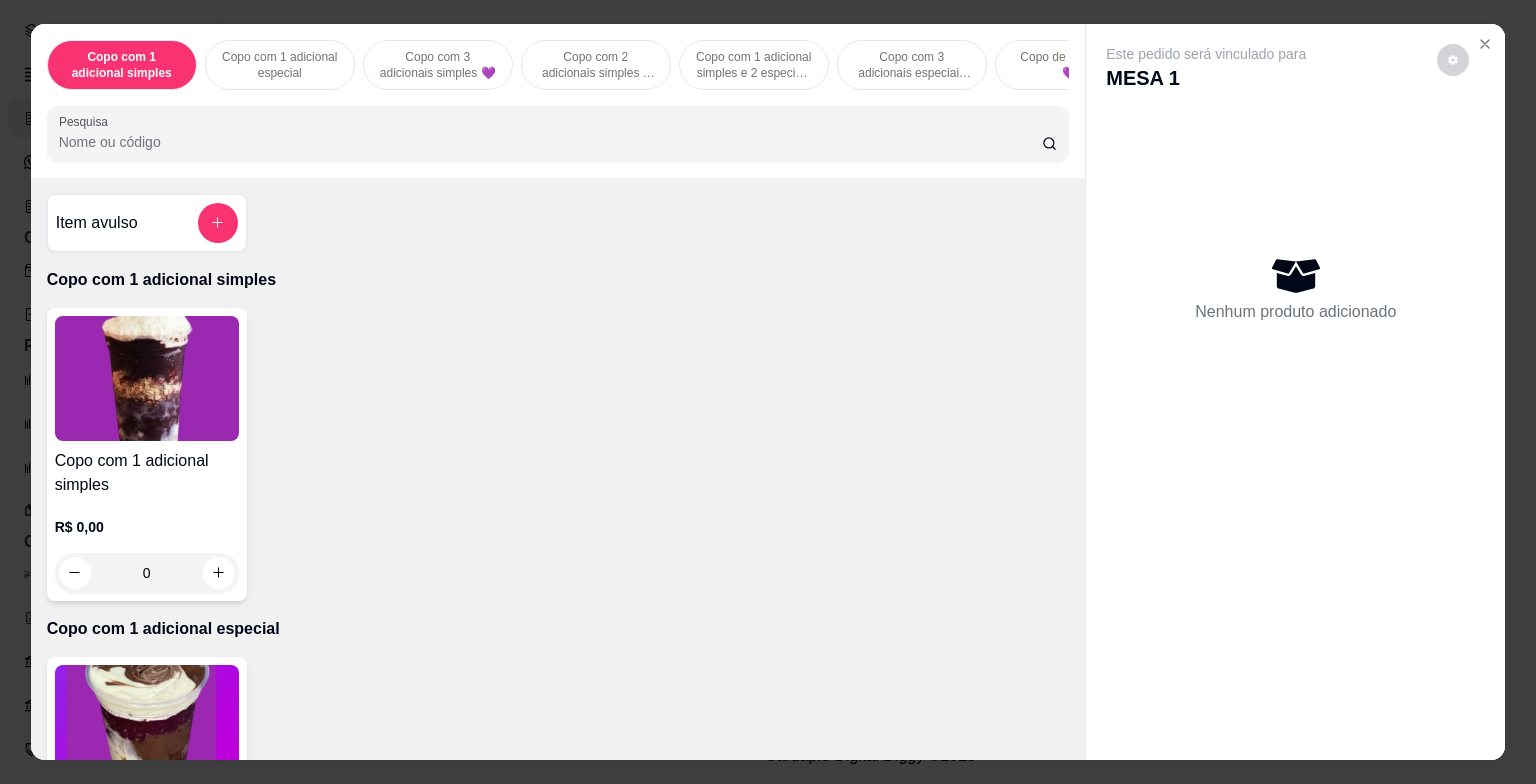 click on "Pesquisa" at bounding box center (550, 142) 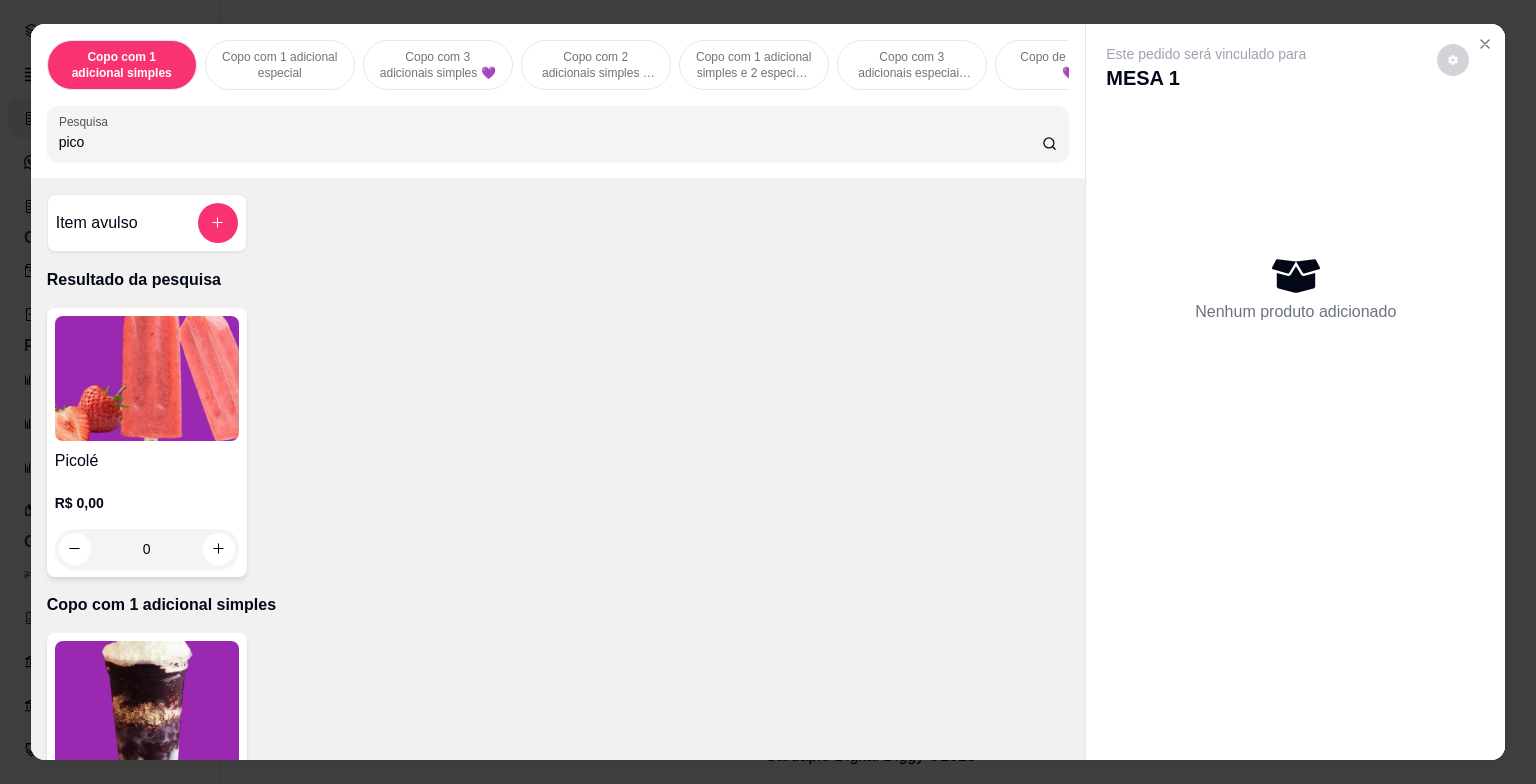 type on "pico" 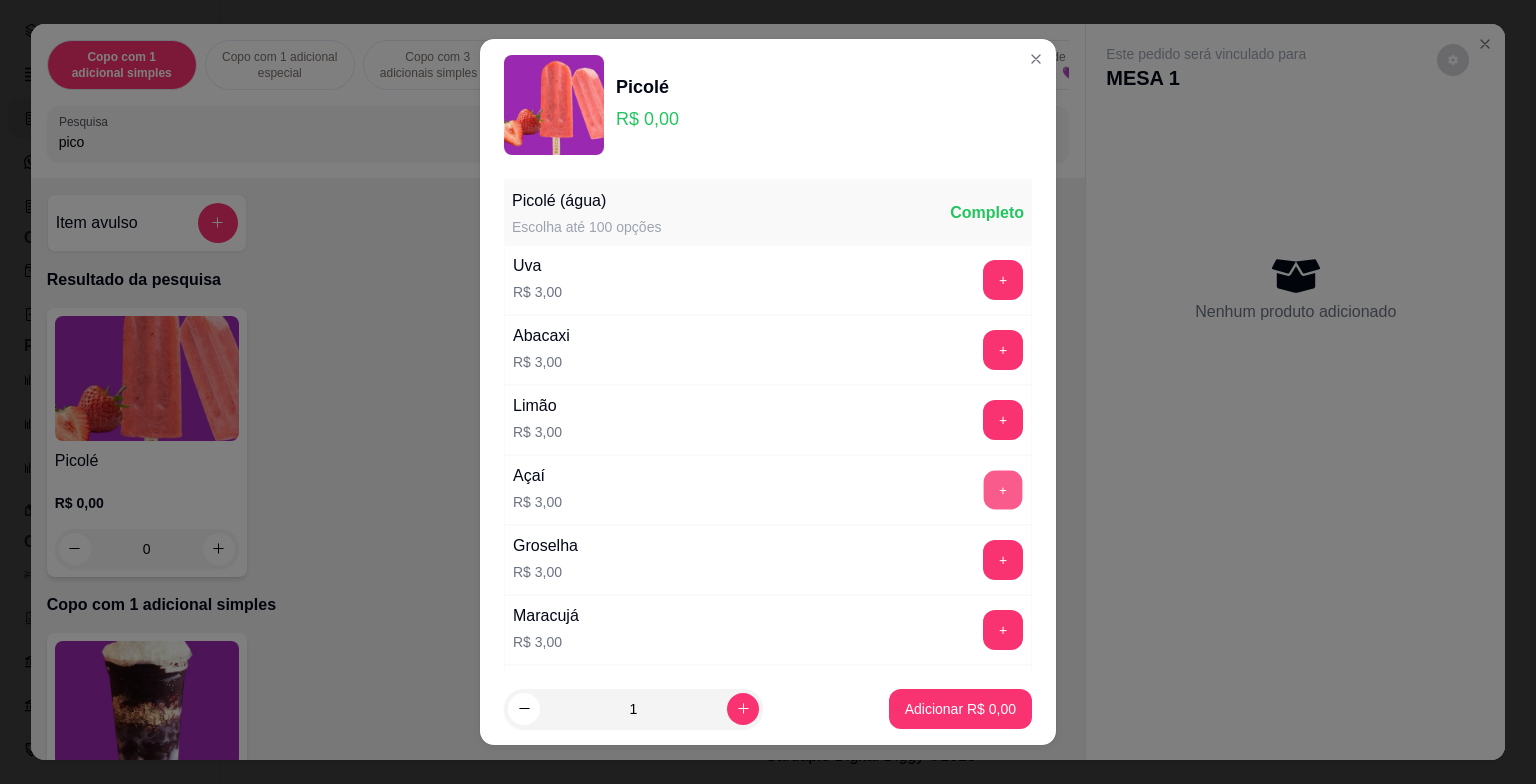 click on "+" at bounding box center (1003, 490) 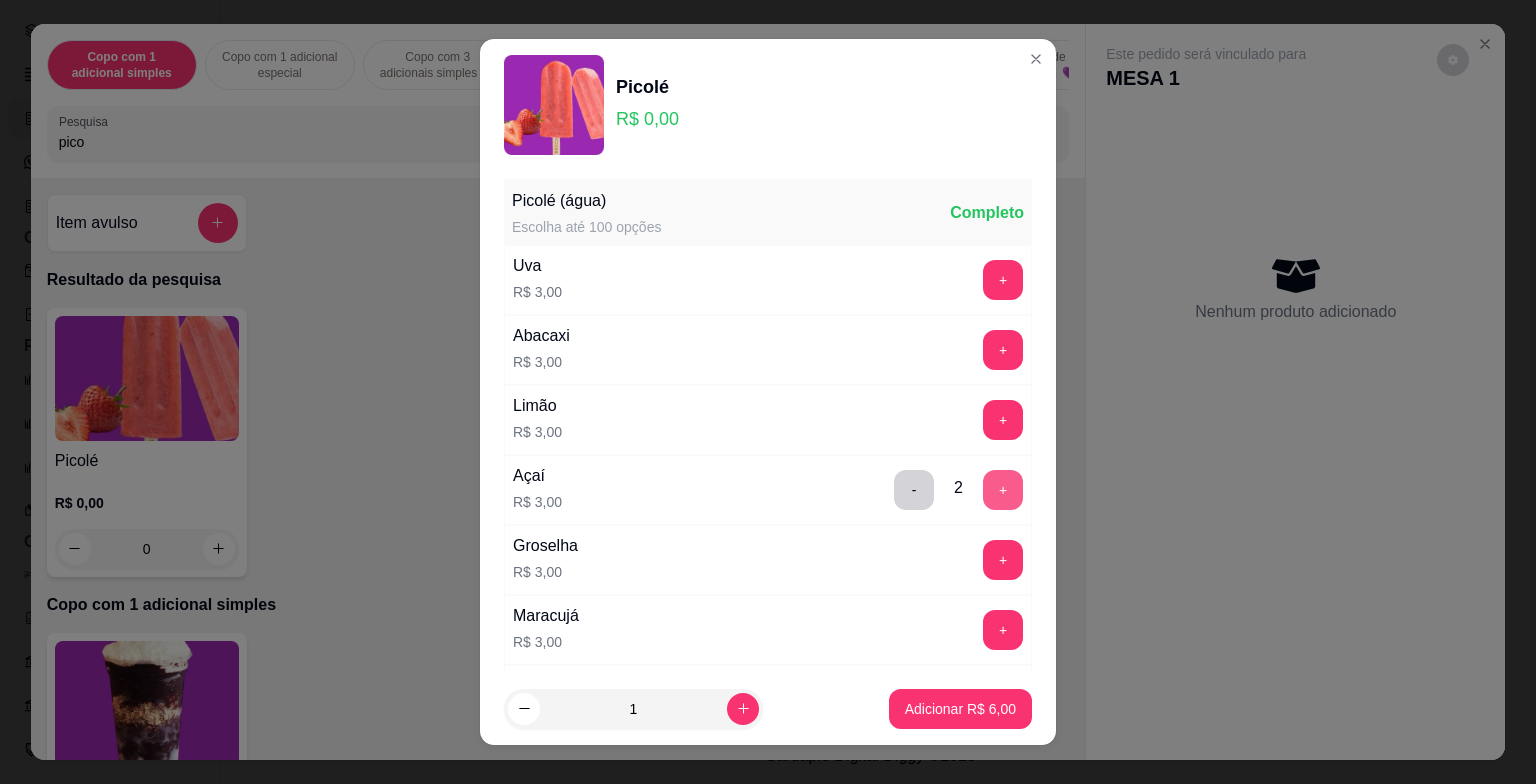 click on "+" at bounding box center (1003, 490) 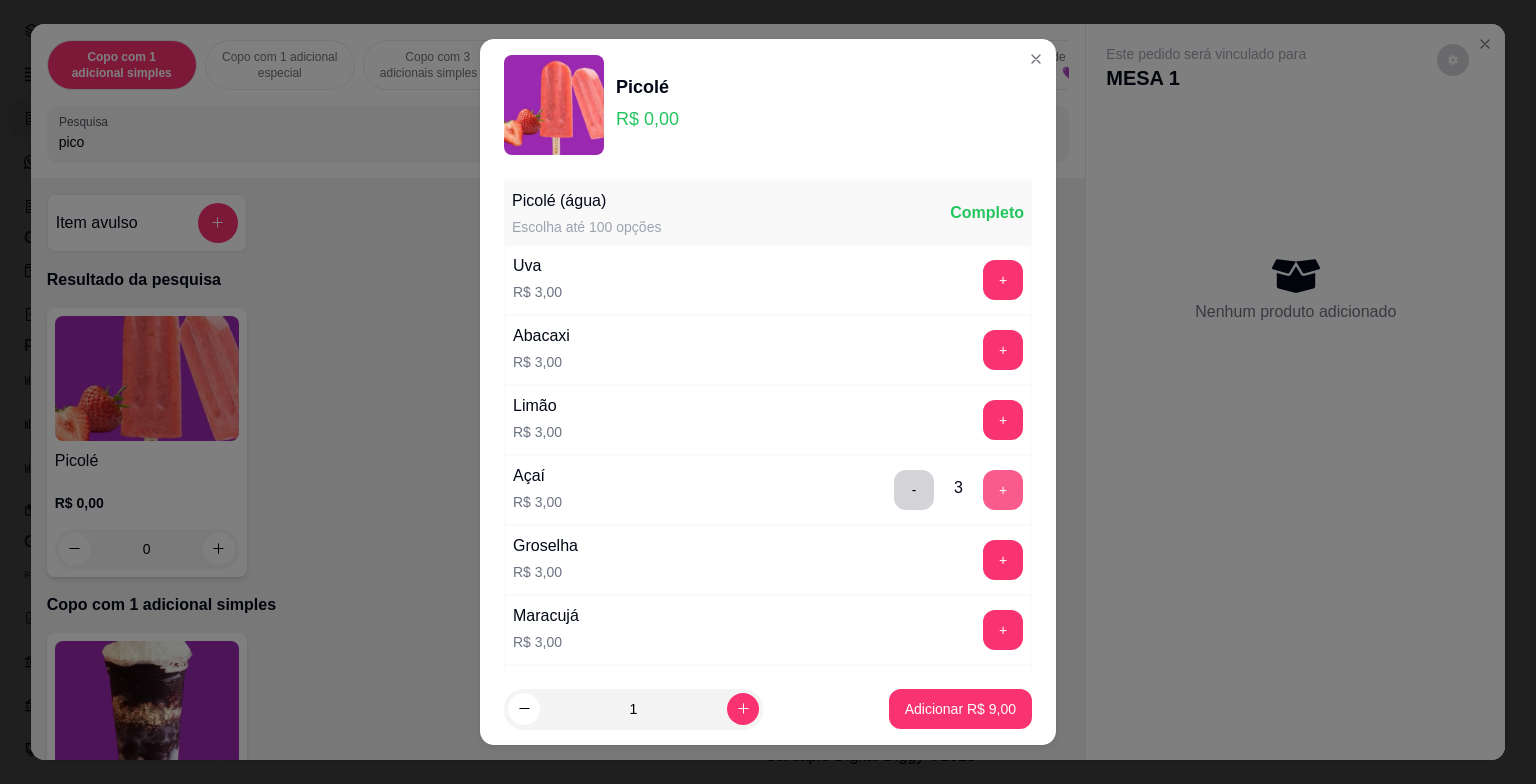 click on "+" at bounding box center (1003, 490) 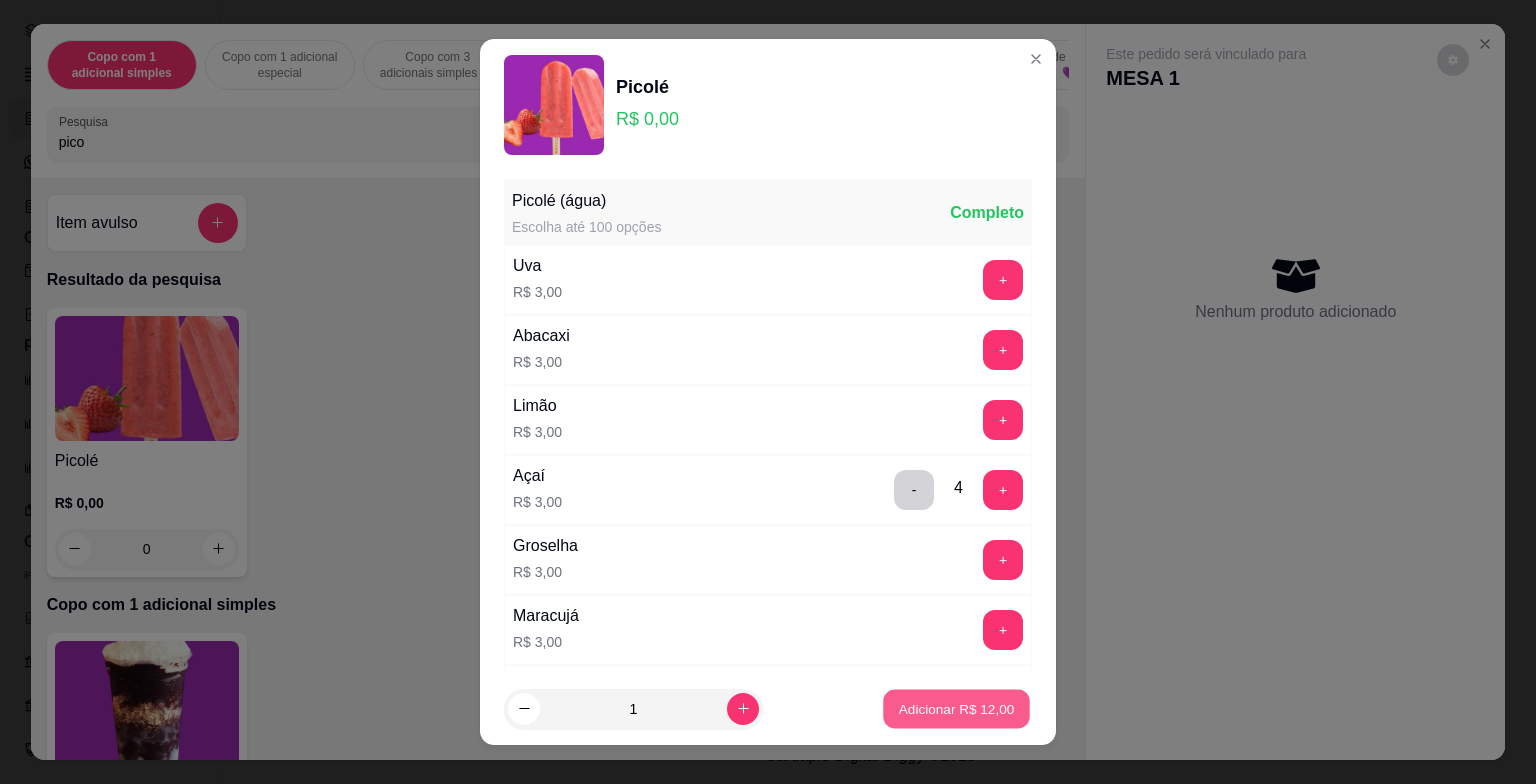 click on "Adicionar   R$ 12,00" at bounding box center [957, 708] 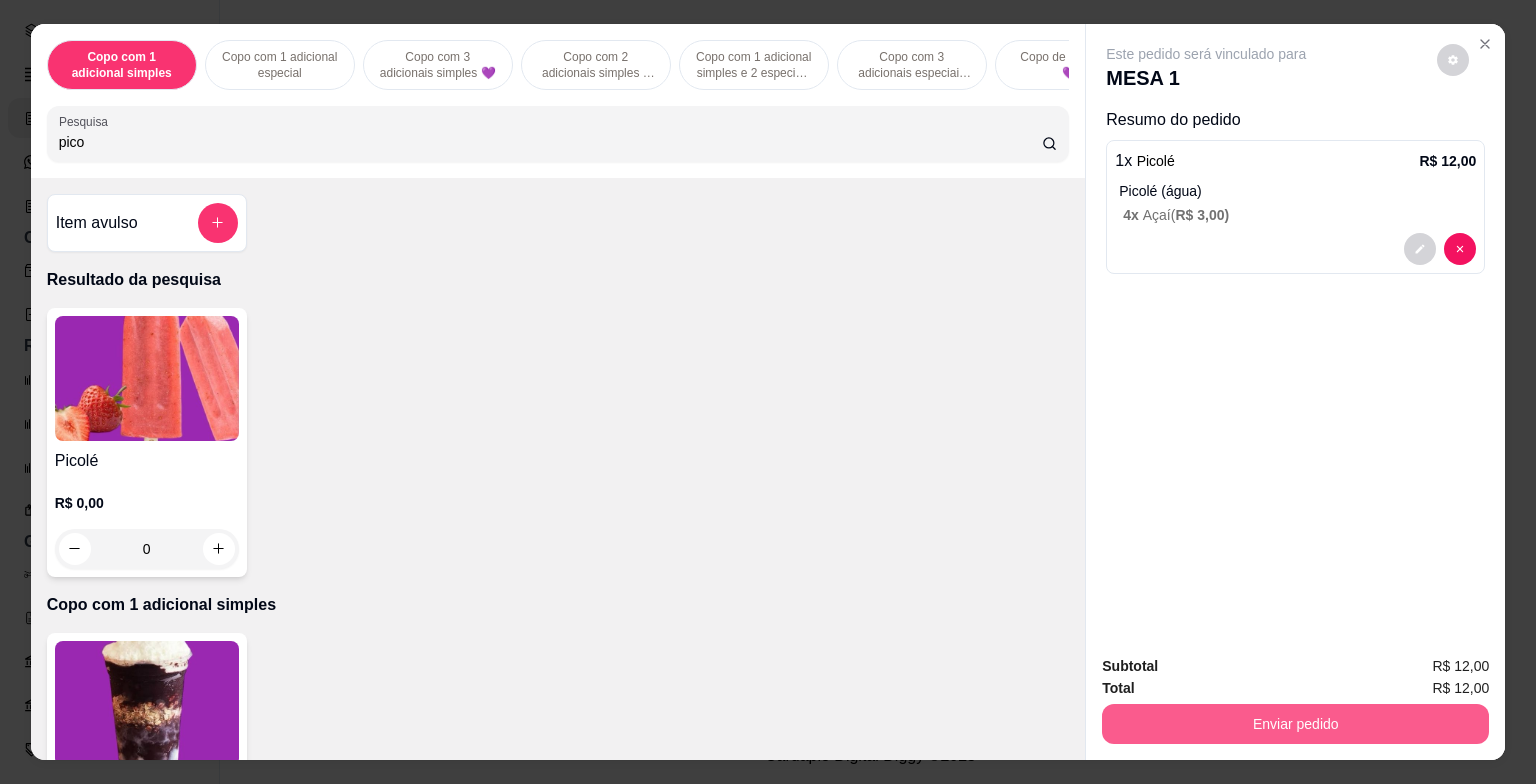 click on "Enviar pedido" at bounding box center (1295, 724) 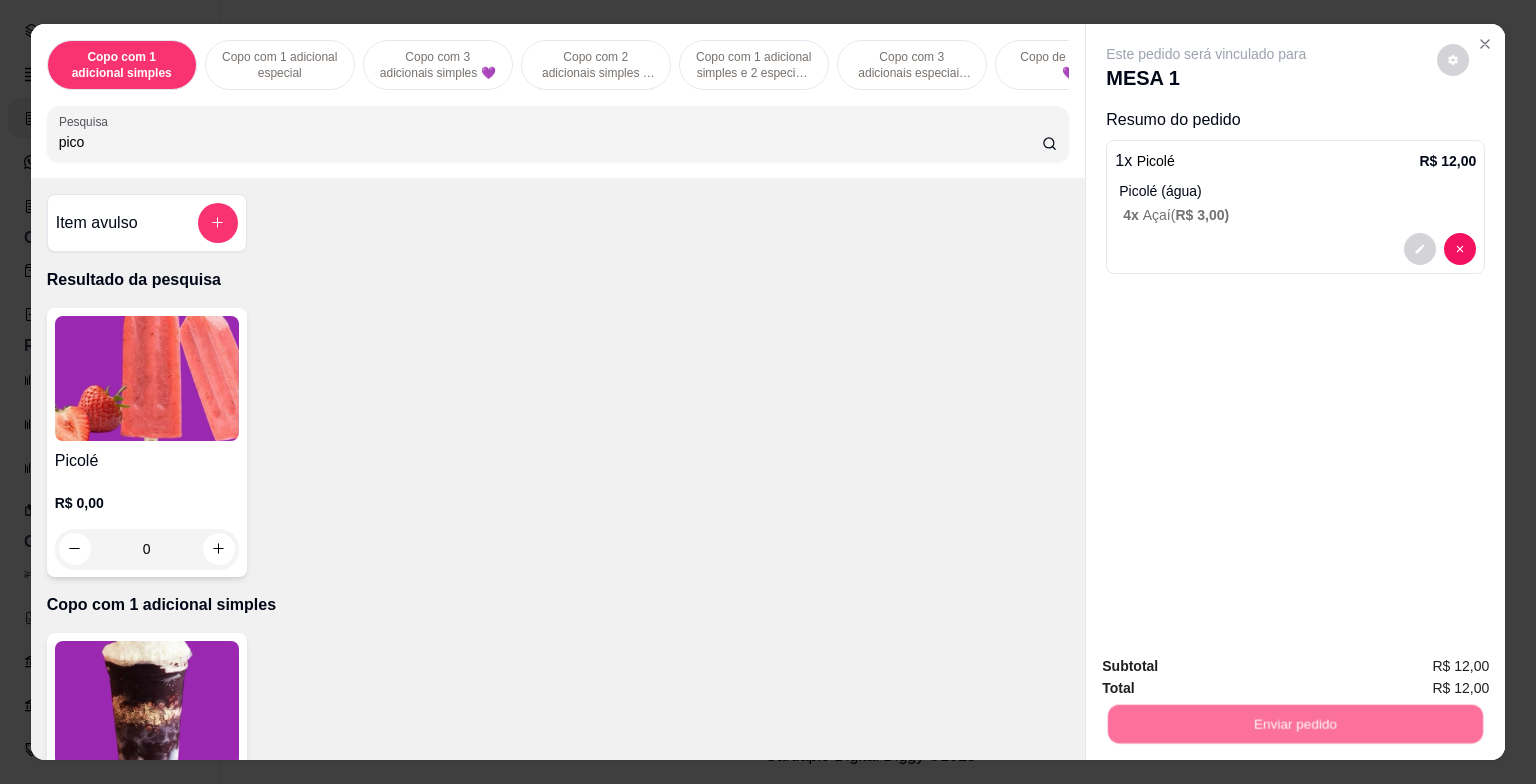 click on "Não registrar e enviar pedido" at bounding box center [1229, 668] 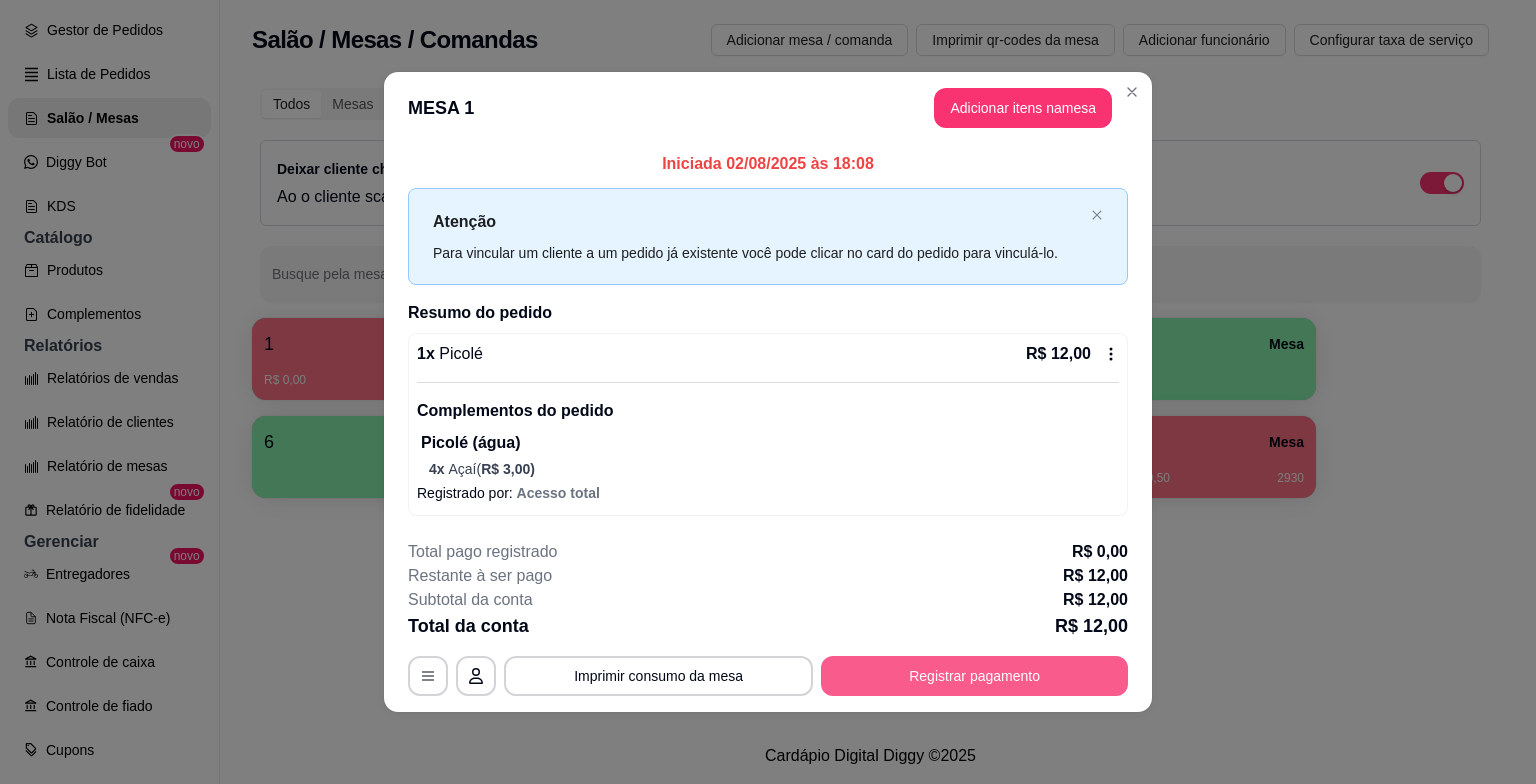 click on "Registrar pagamento" at bounding box center [974, 676] 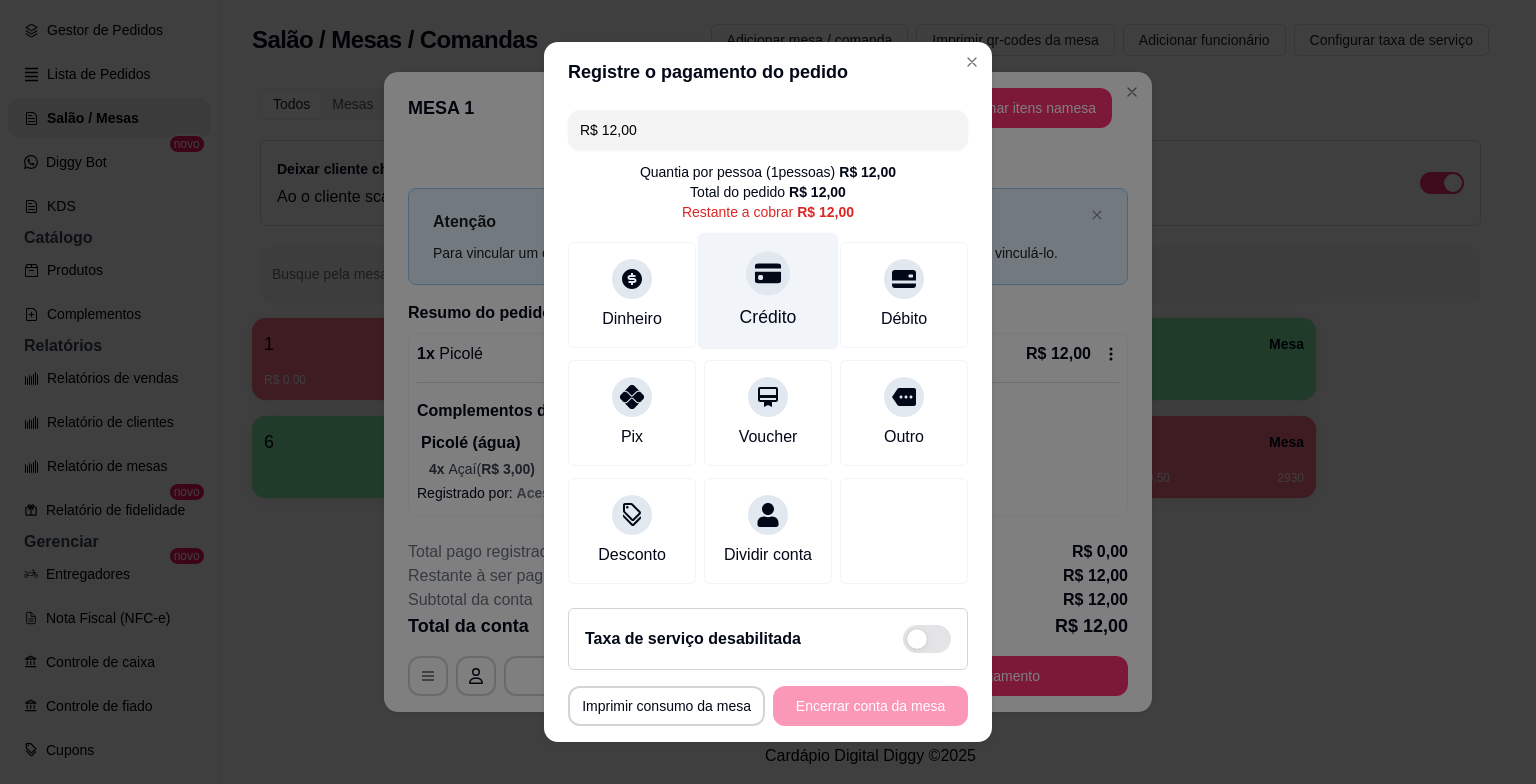 click at bounding box center (768, 273) 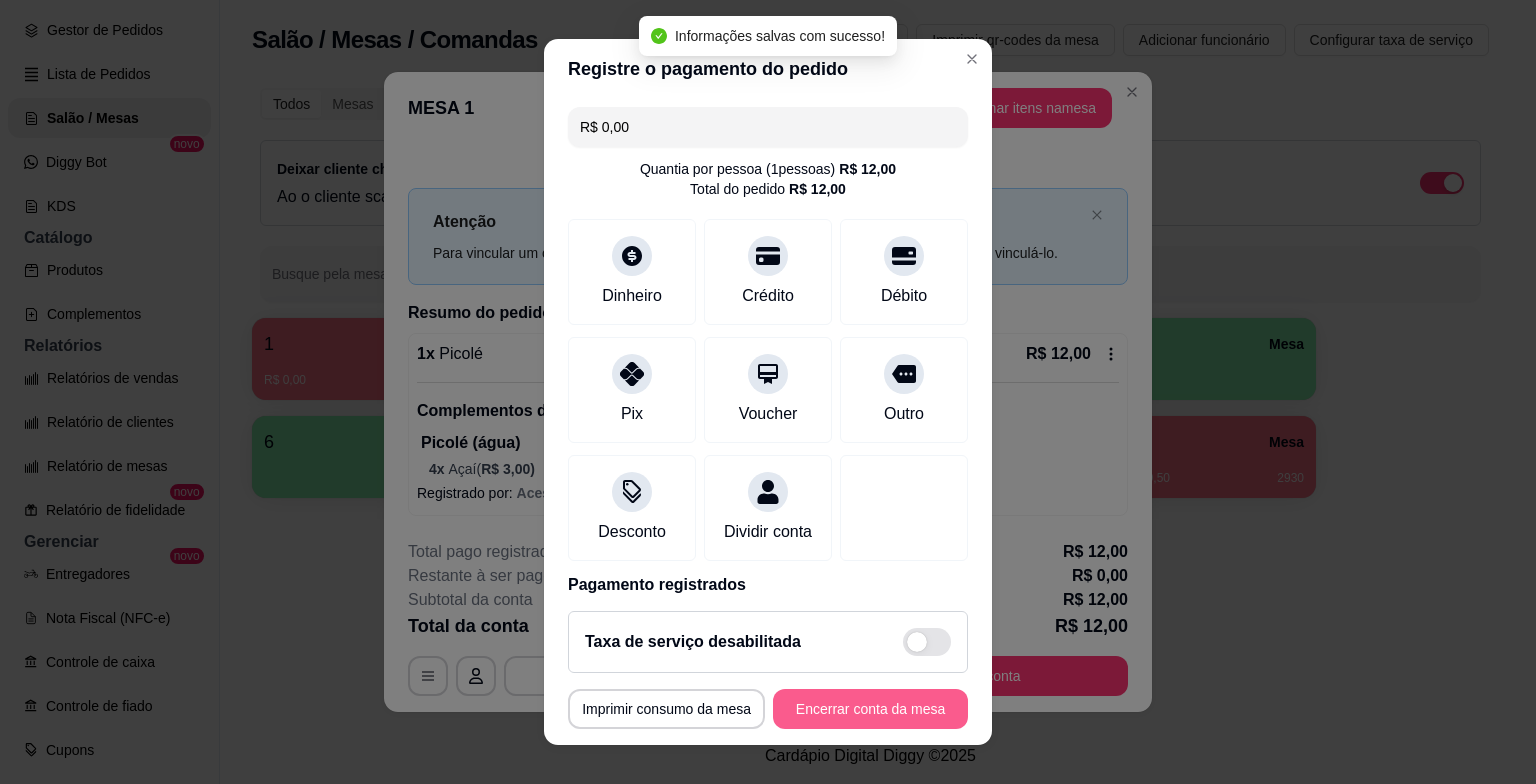 type on "R$ 0,00" 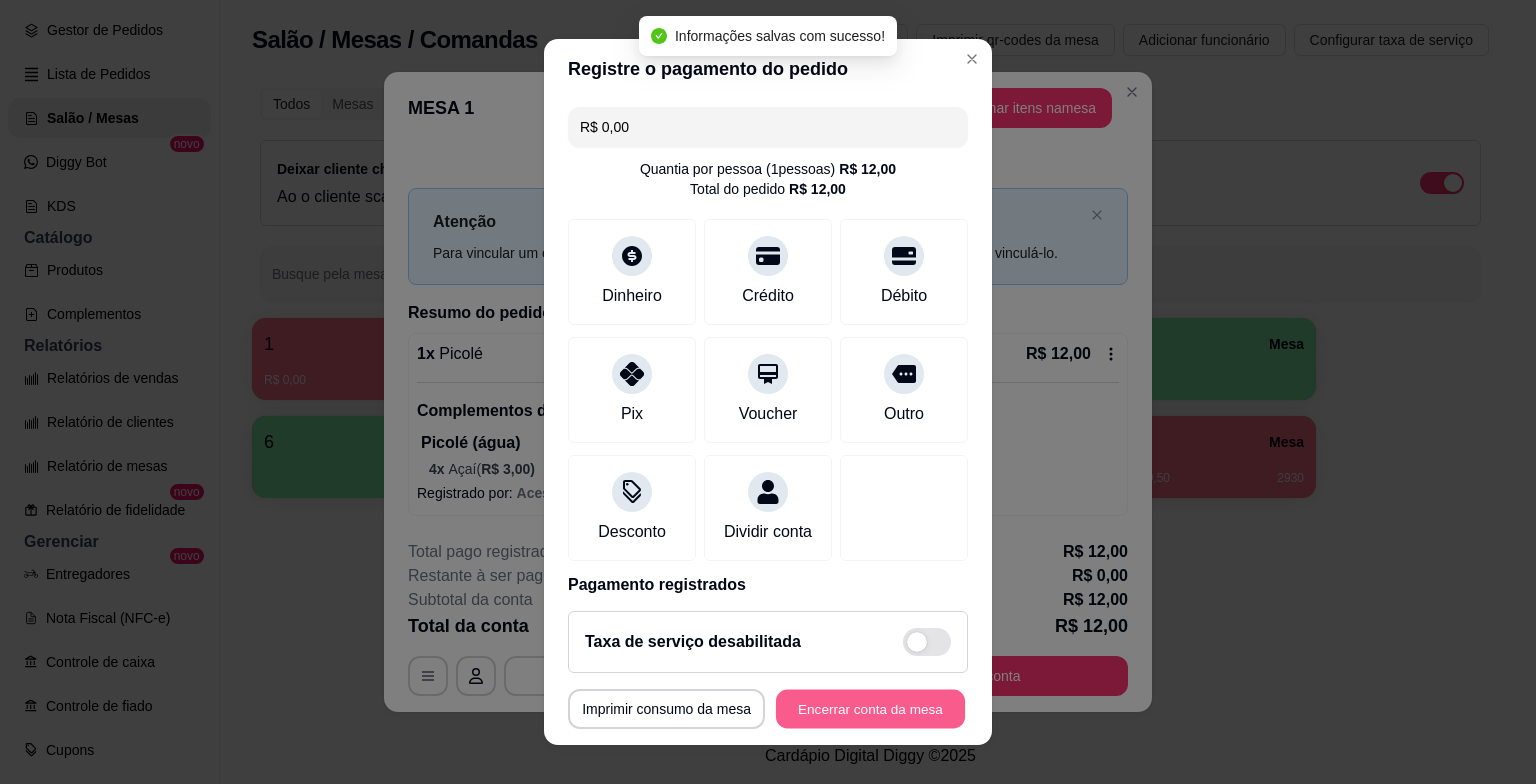 click on "Encerrar conta da mesa" at bounding box center (870, 708) 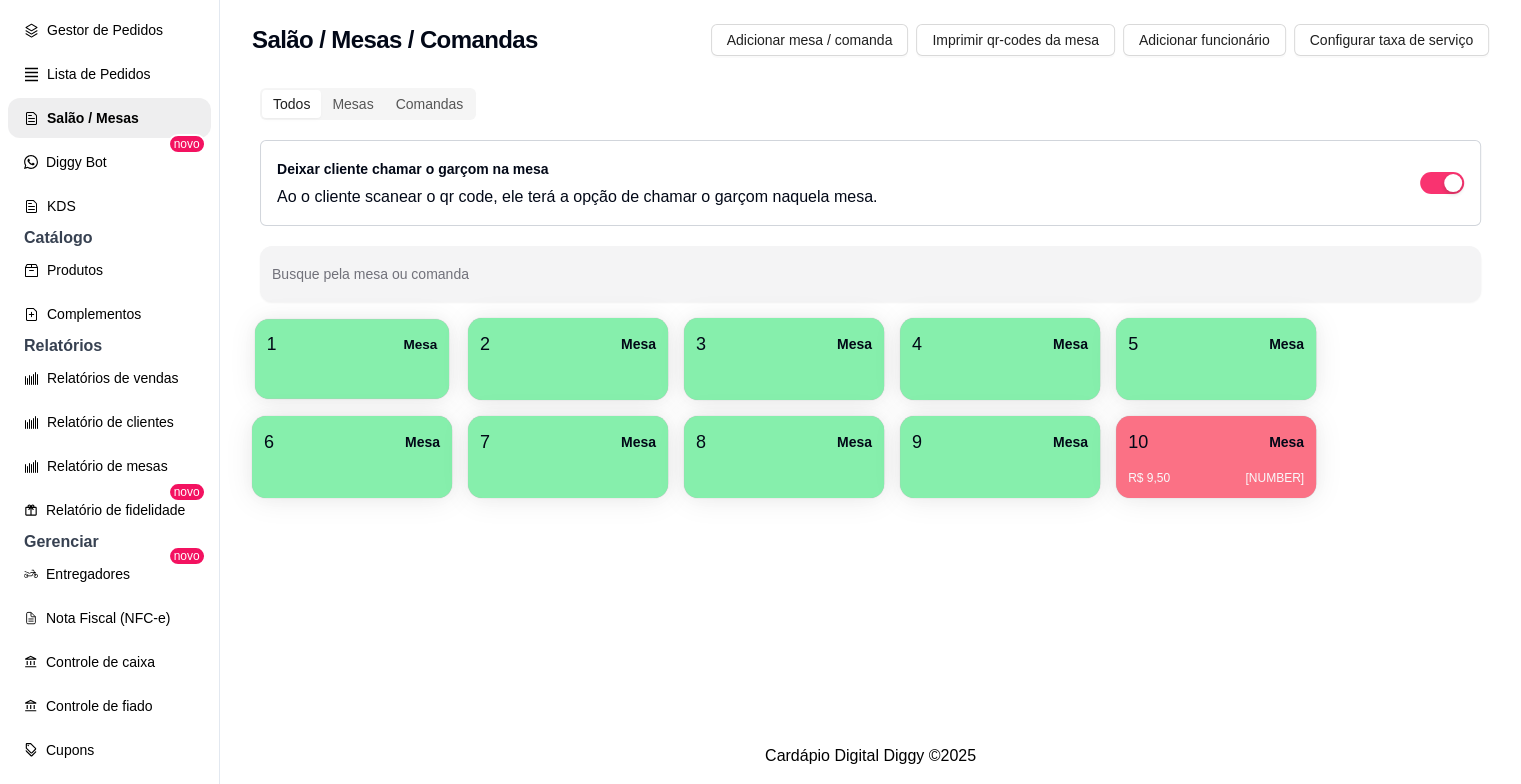 click at bounding box center [352, 372] 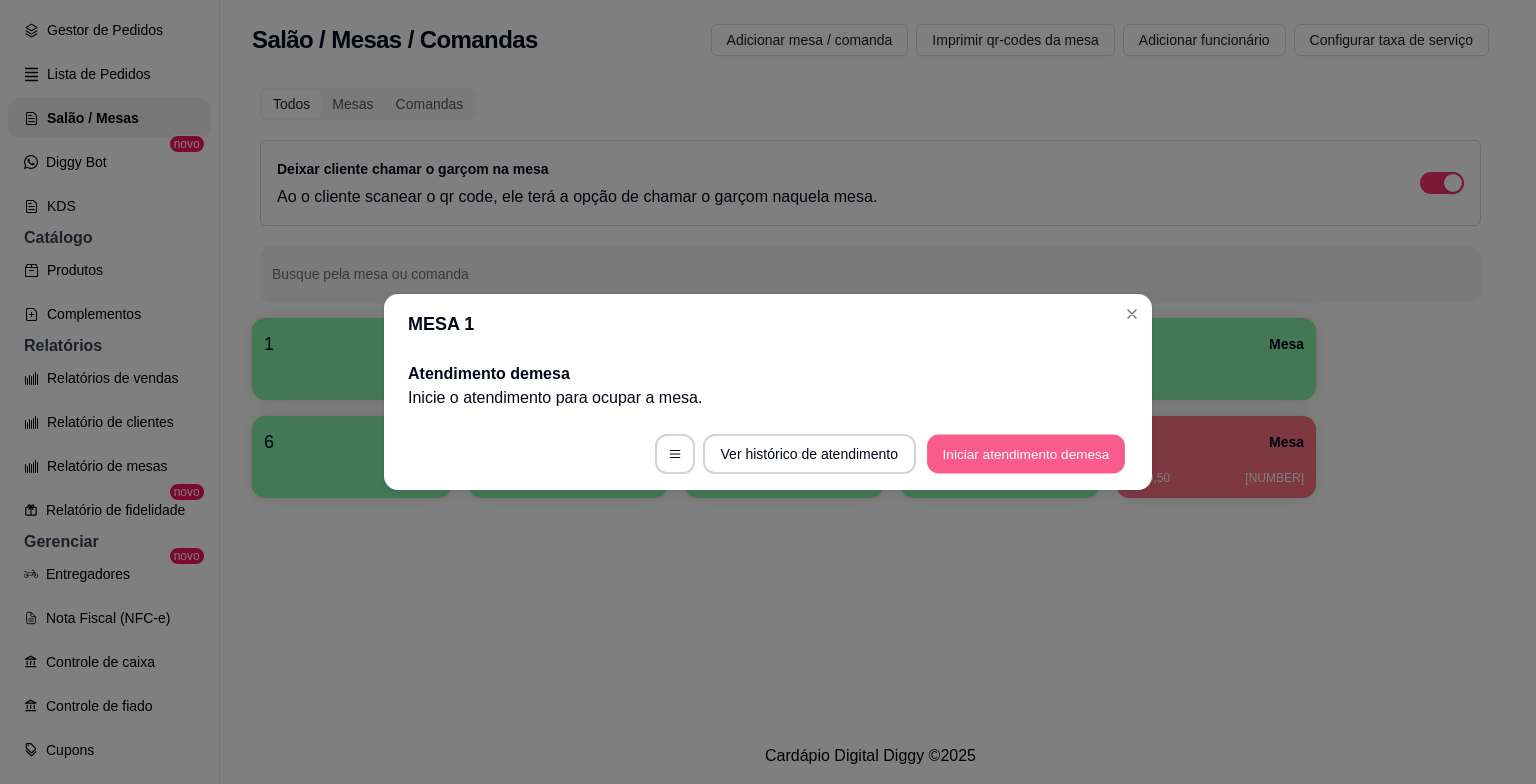 click on "Iniciar atendimento de  mesa" at bounding box center (1026, 454) 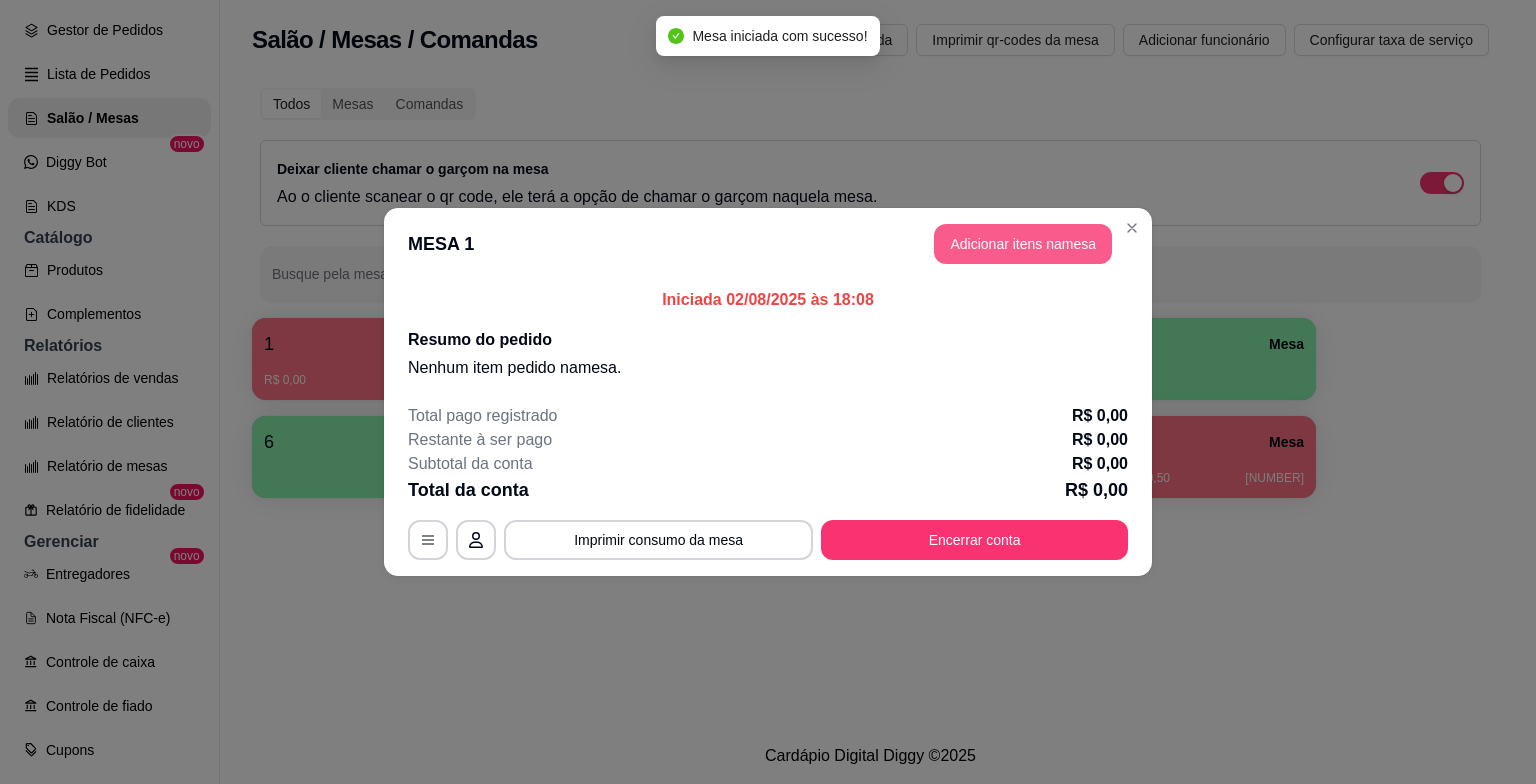 click on "Adicionar itens na  mesa" at bounding box center [1023, 244] 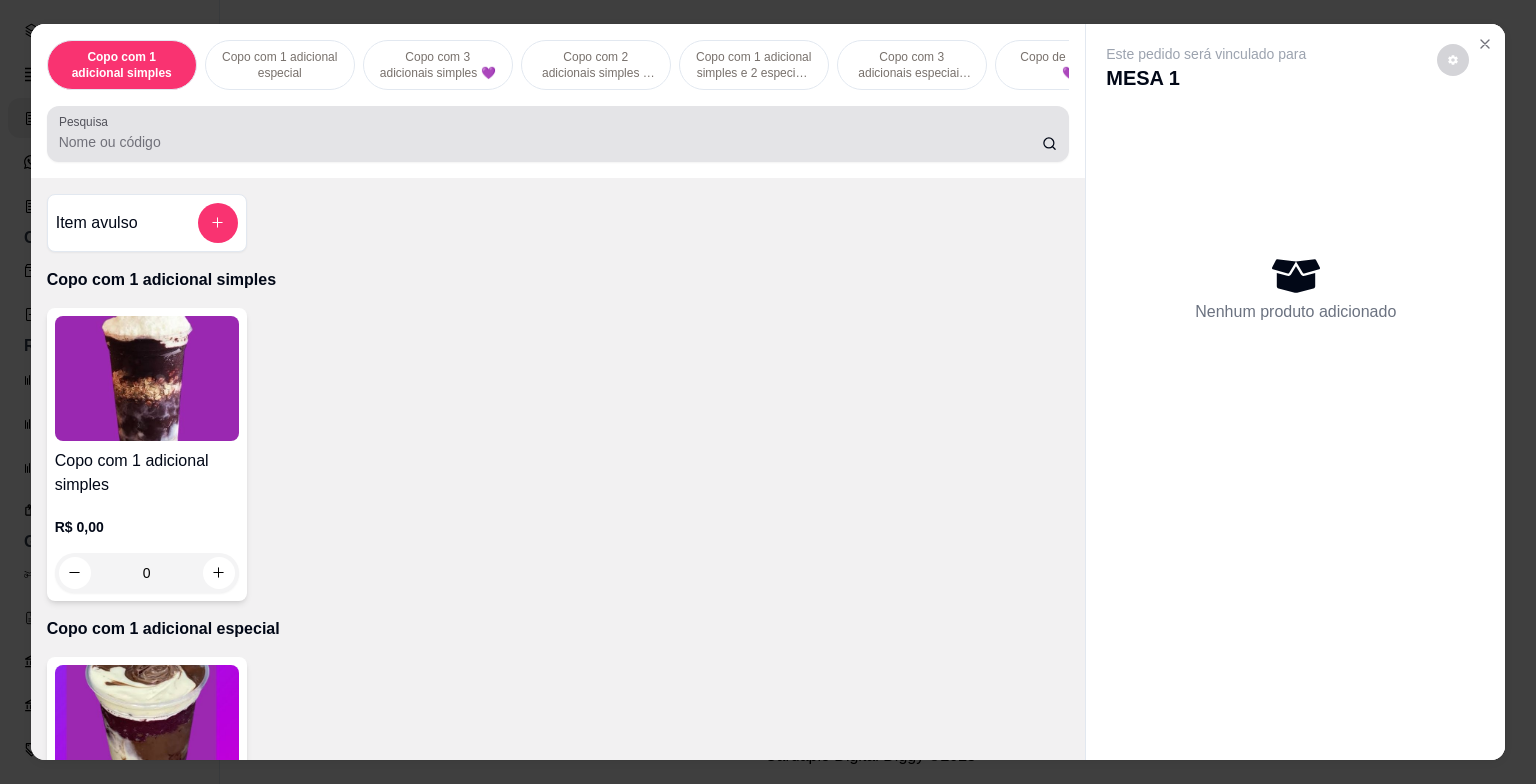 click on "Pesquisa" at bounding box center [550, 142] 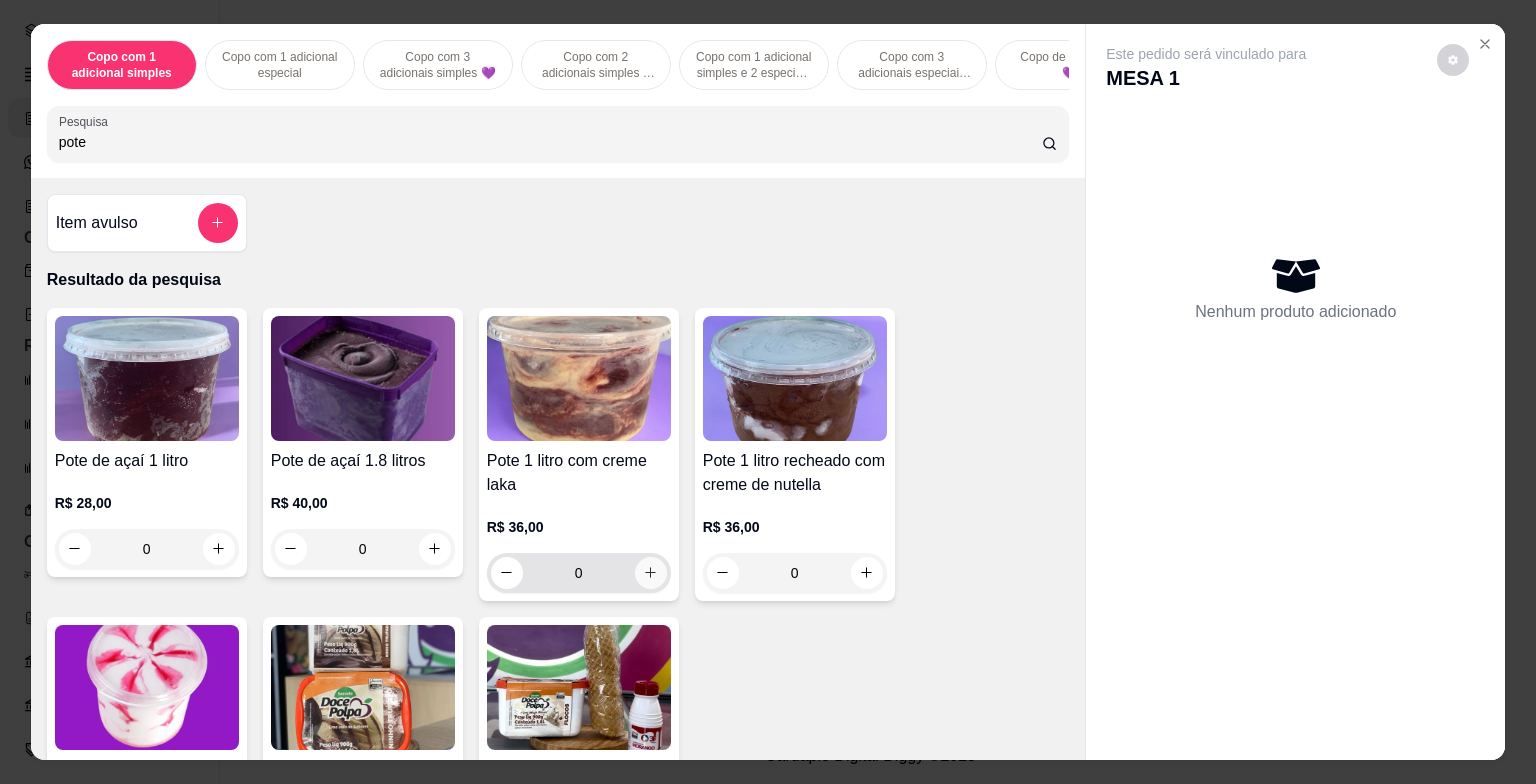 type on "pote" 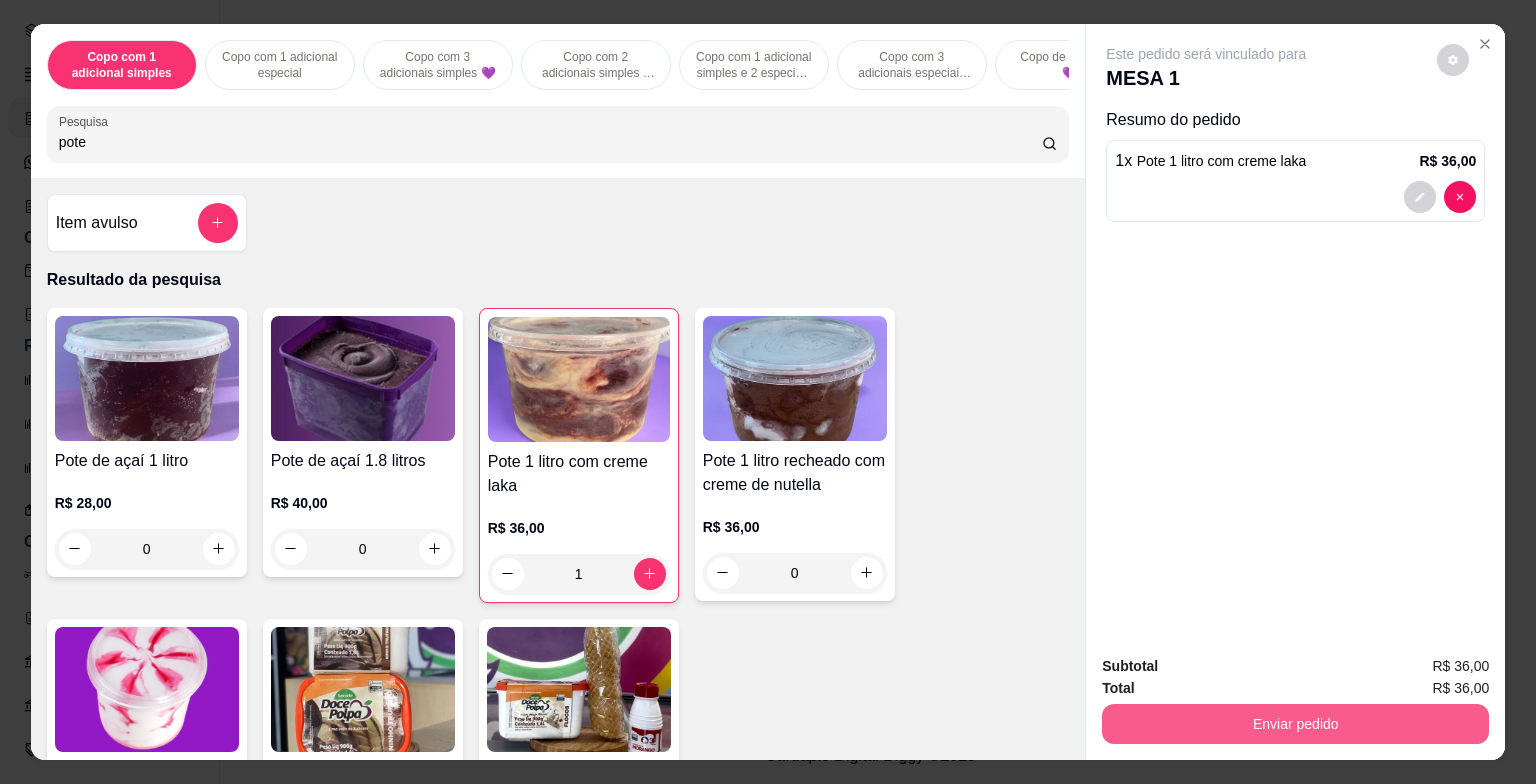 click on "Enviar pedido" at bounding box center [1295, 724] 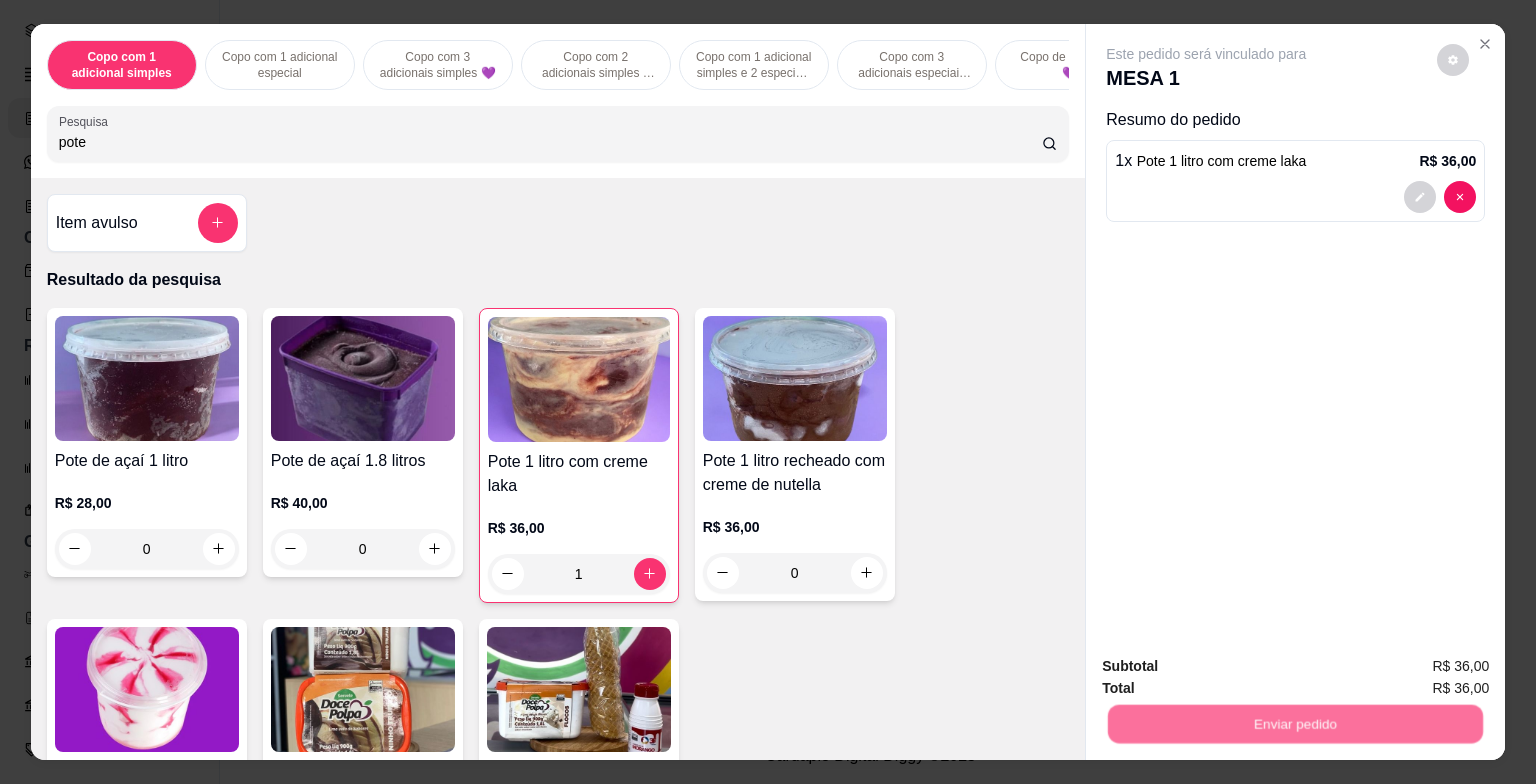click on "Não registrar e enviar pedido" at bounding box center [1229, 667] 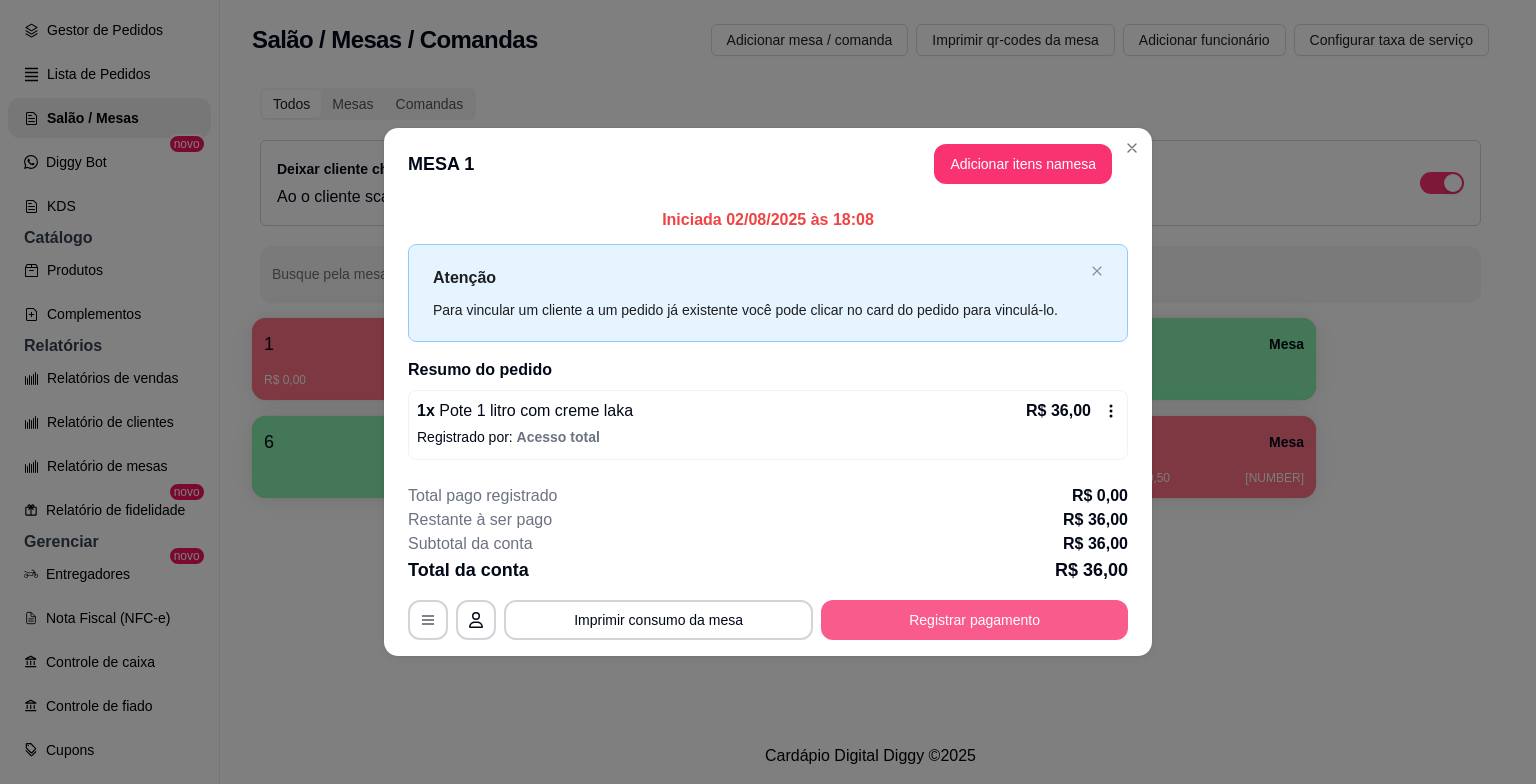 click on "Registrar pagamento" at bounding box center (974, 620) 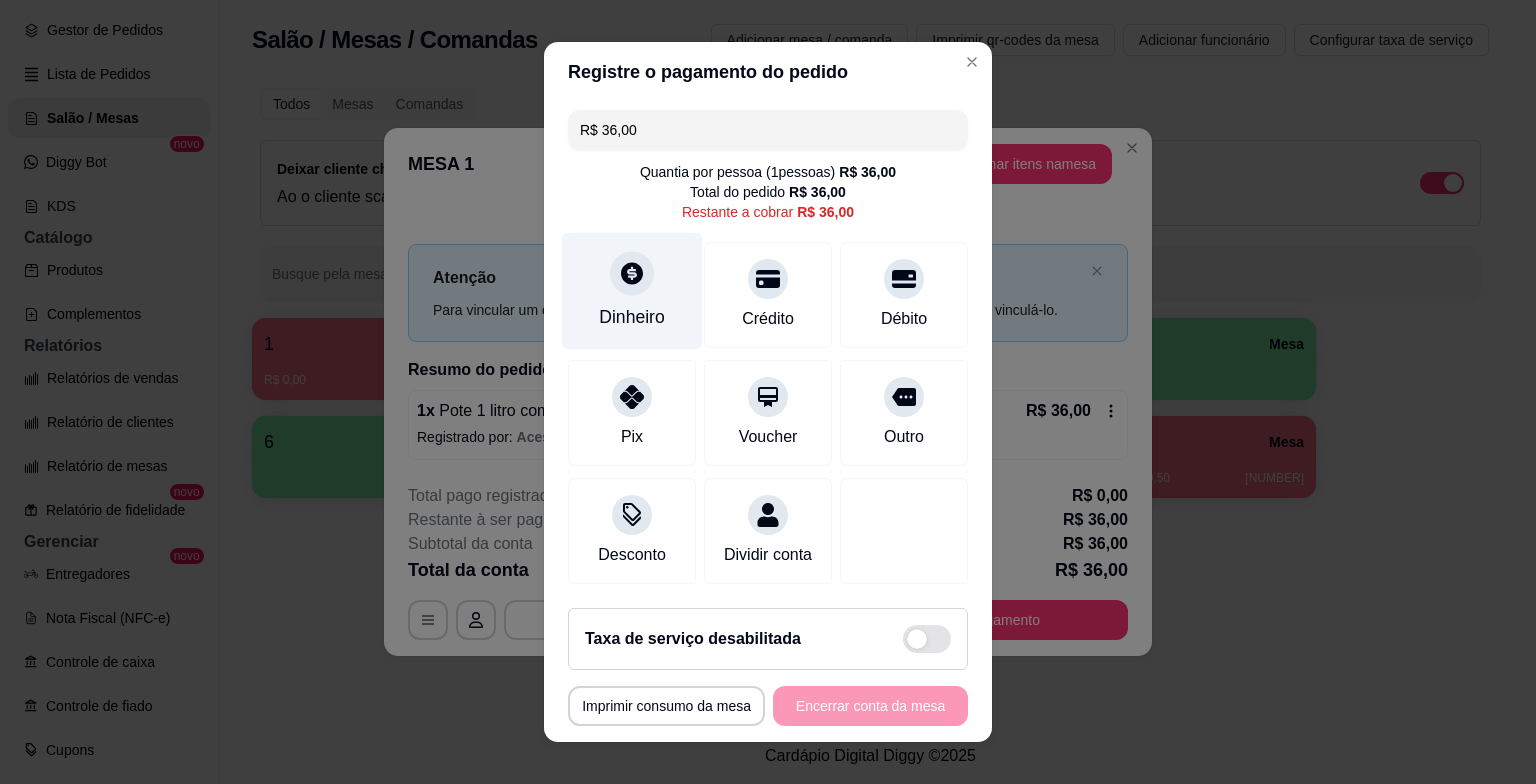 click 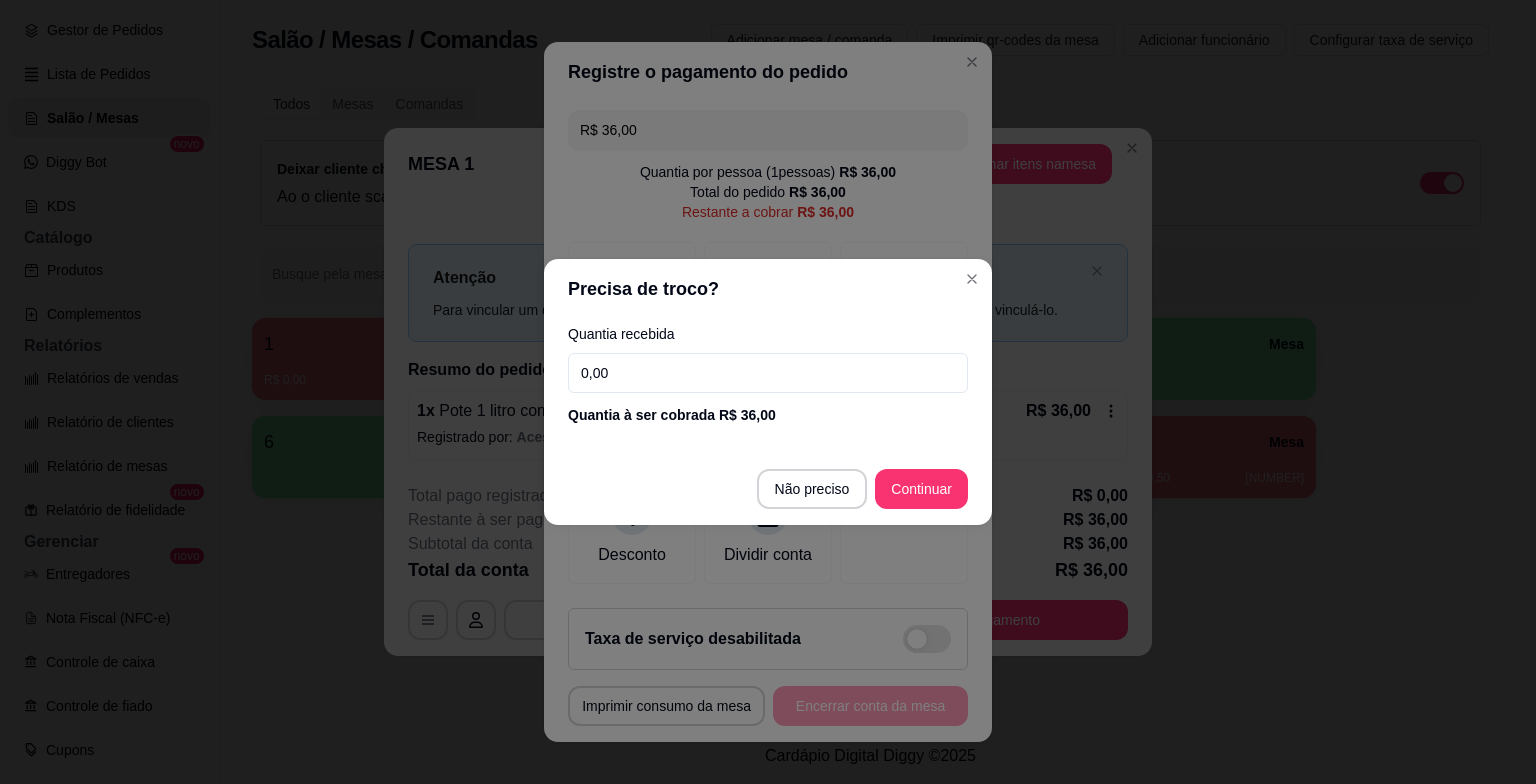 click on "0,00" at bounding box center (768, 373) 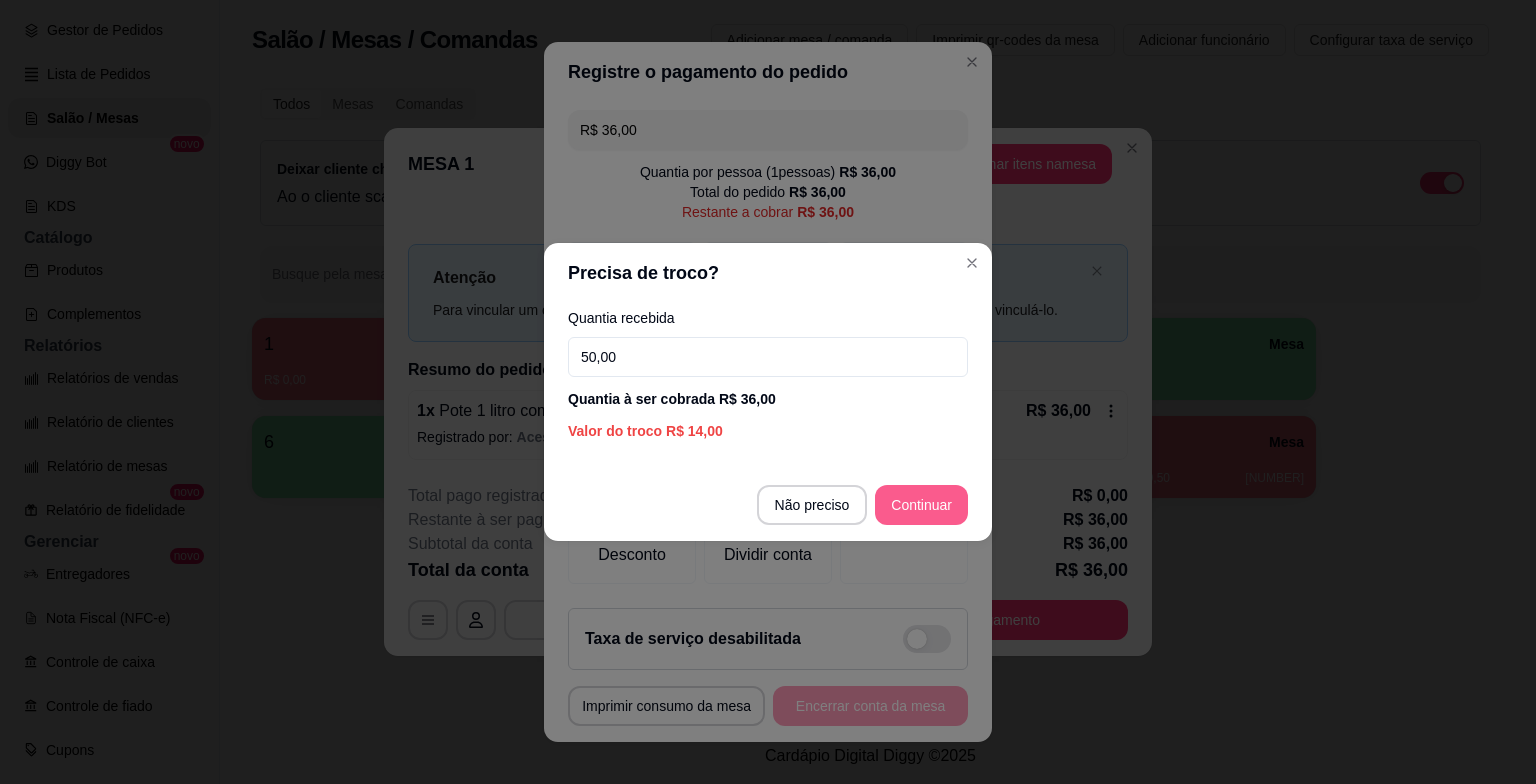 type on "50,00" 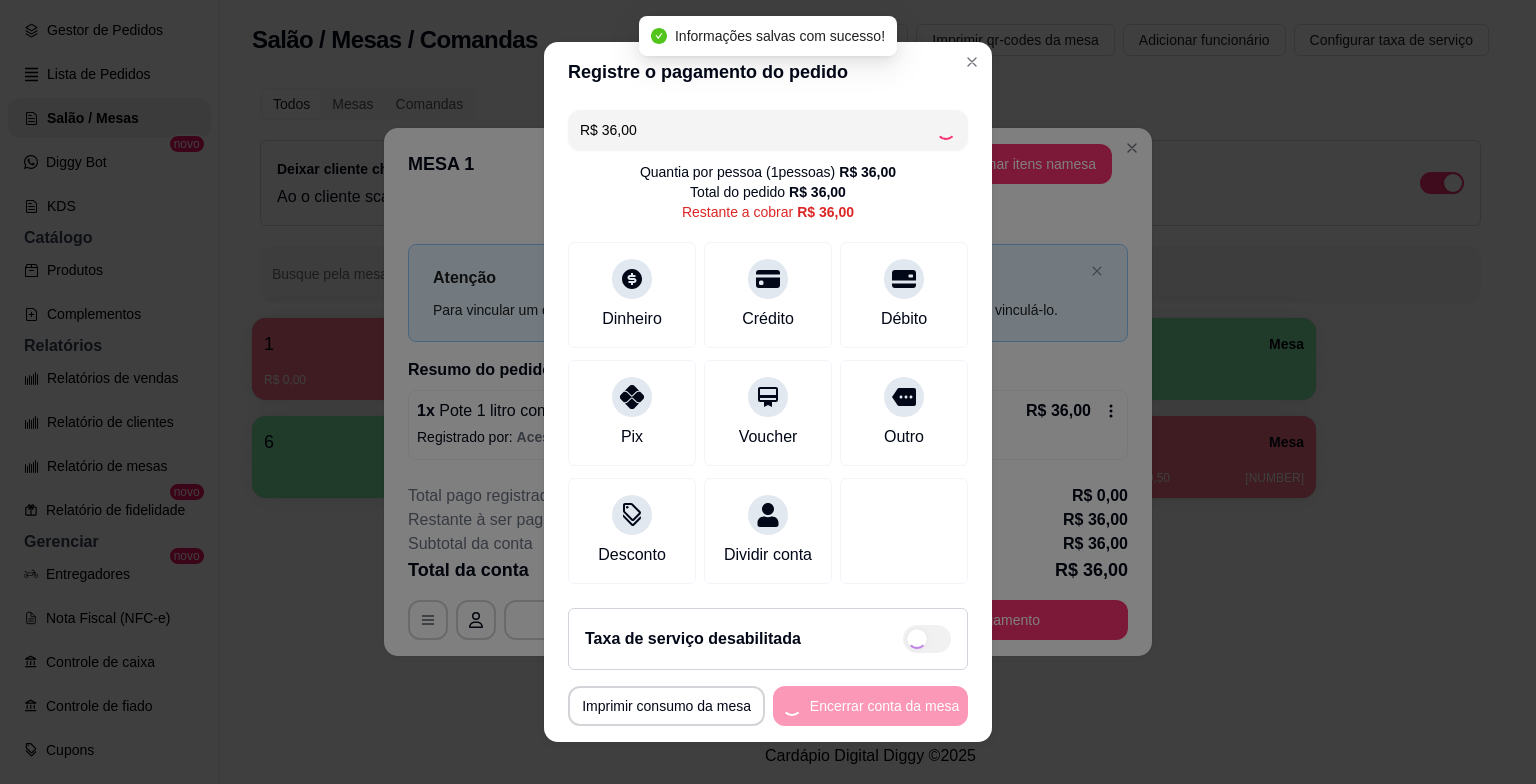 type on "R$ 0,00" 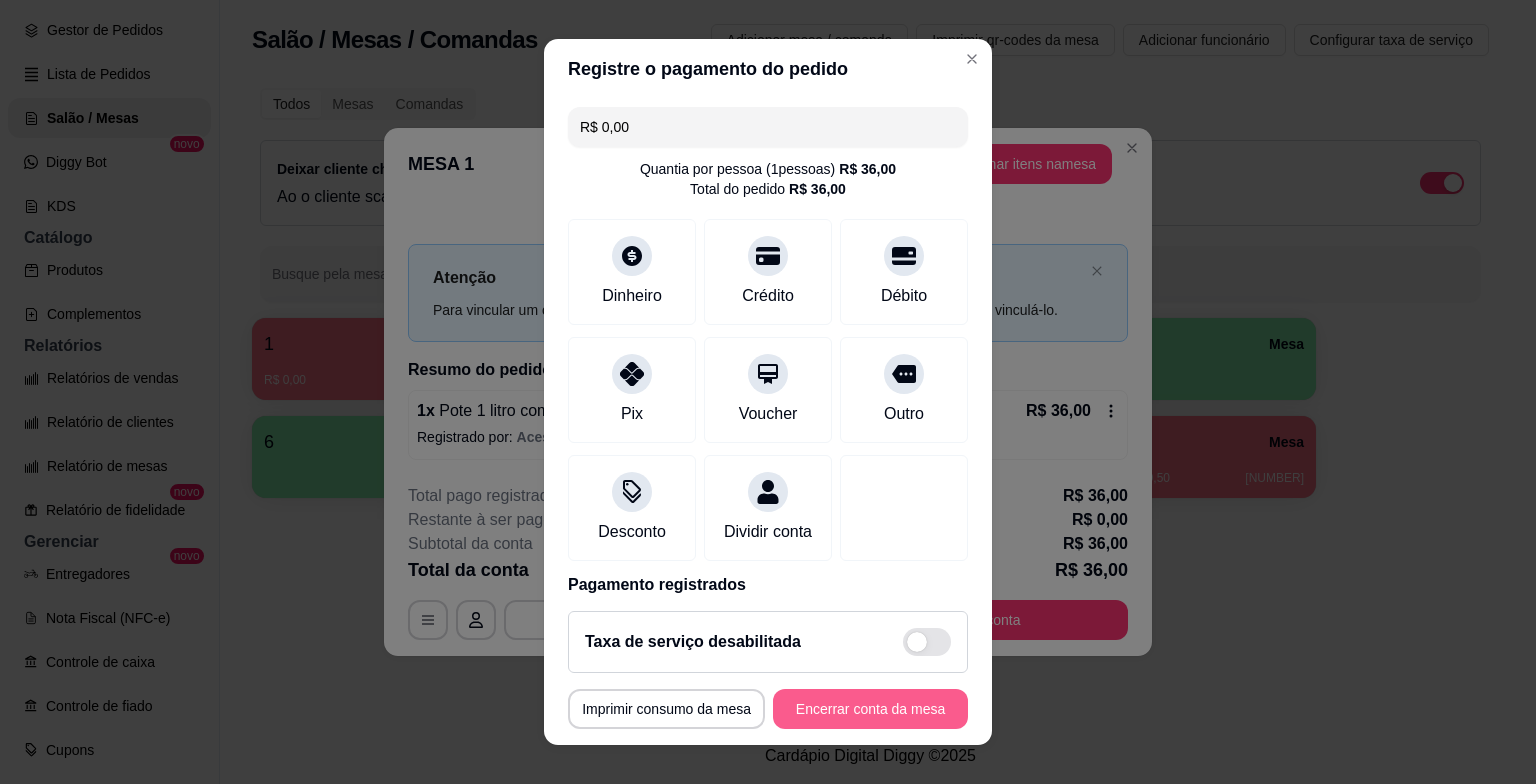 click on "Encerrar conta da mesa" at bounding box center (870, 709) 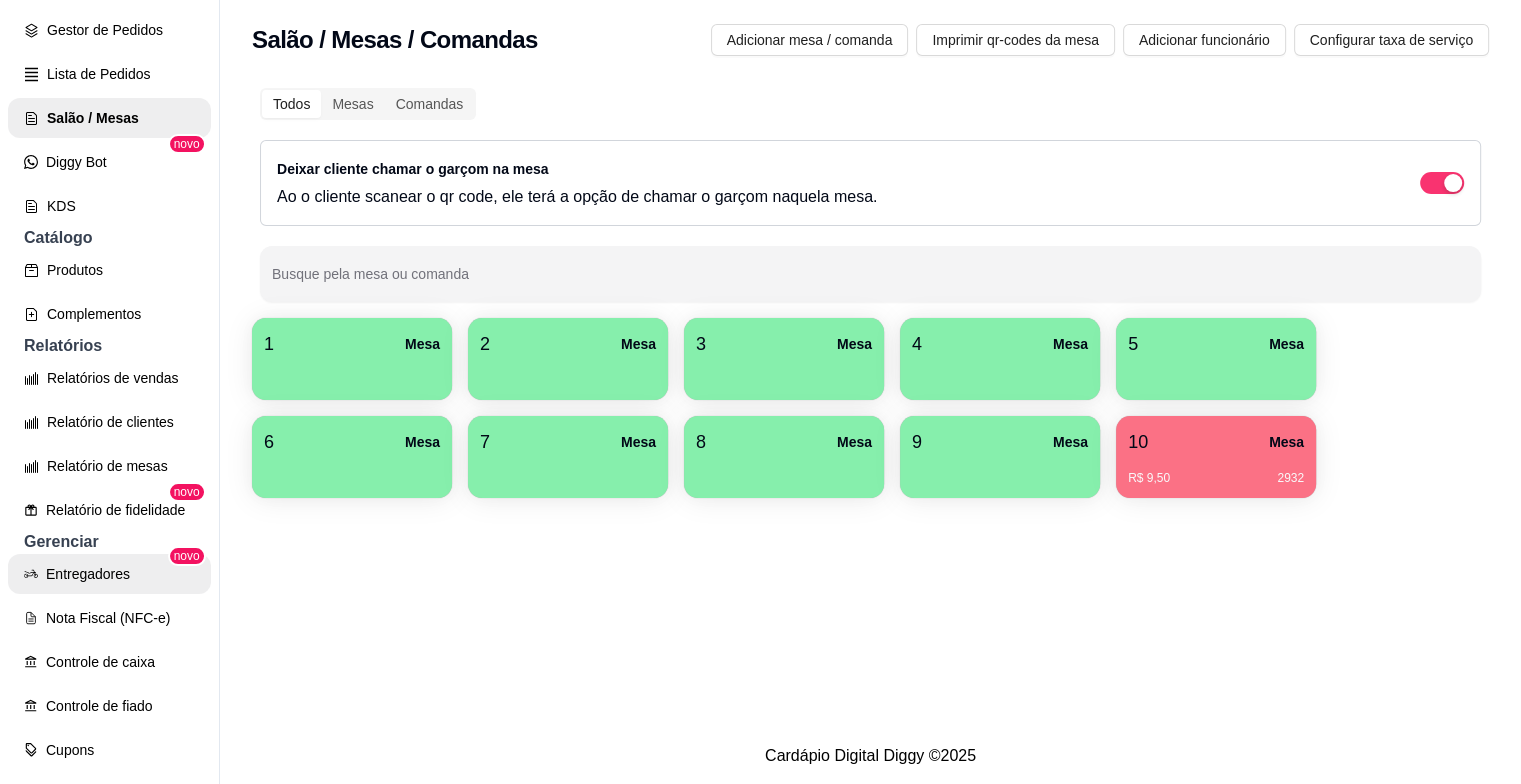 scroll, scrollTop: 400, scrollLeft: 0, axis: vertical 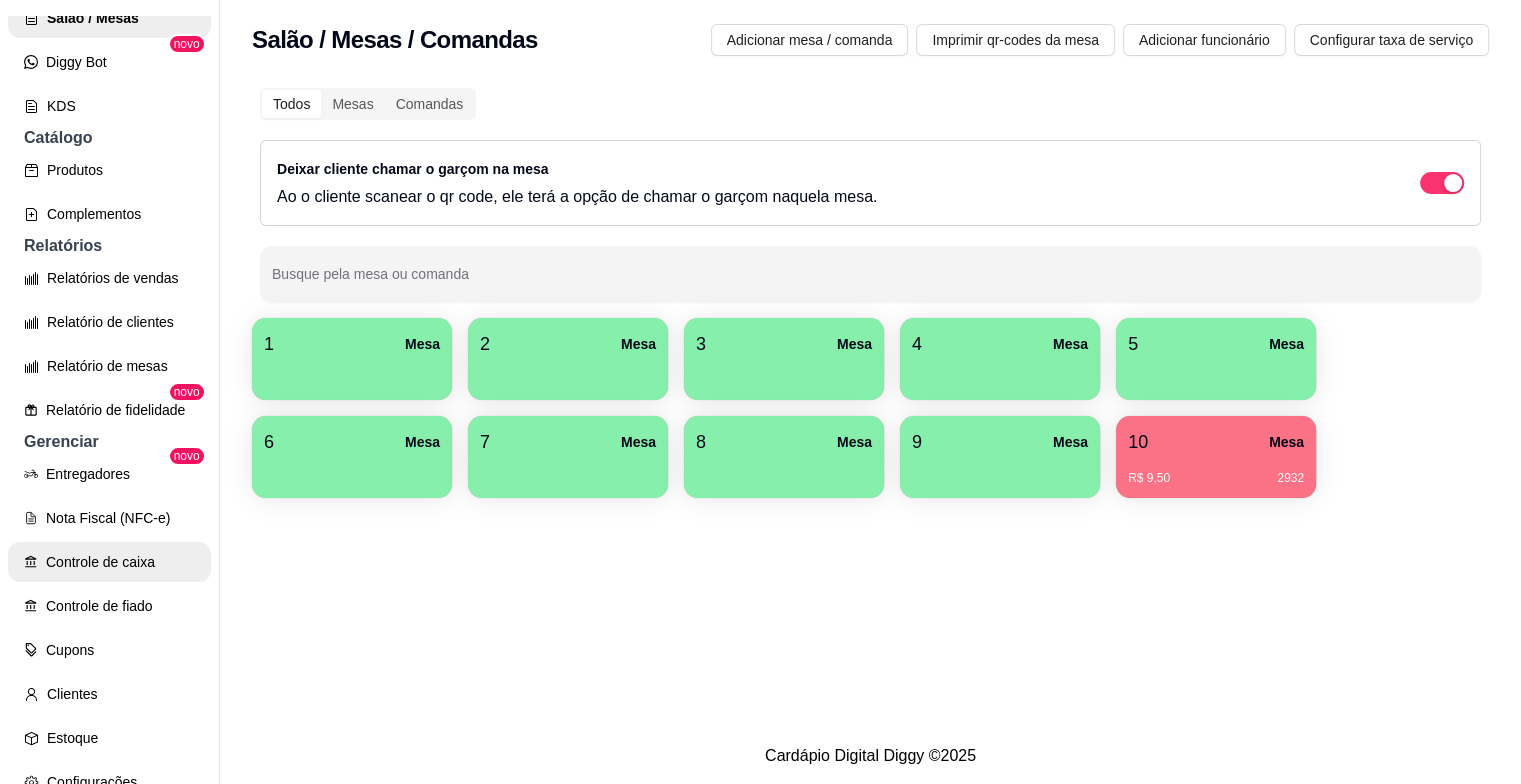 click on "Controle de caixa" at bounding box center [109, 562] 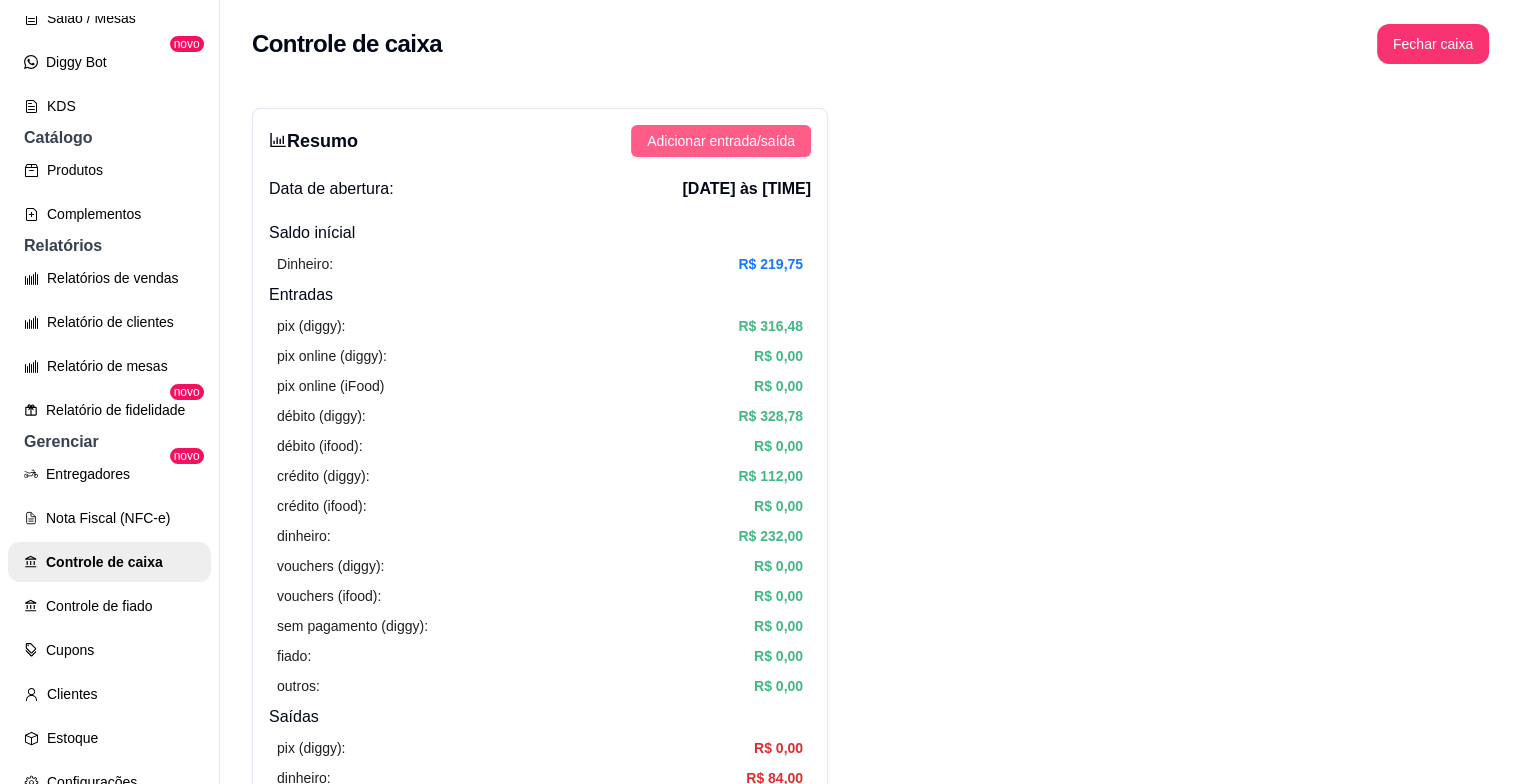 click on "Adicionar entrada/saída" at bounding box center [721, 141] 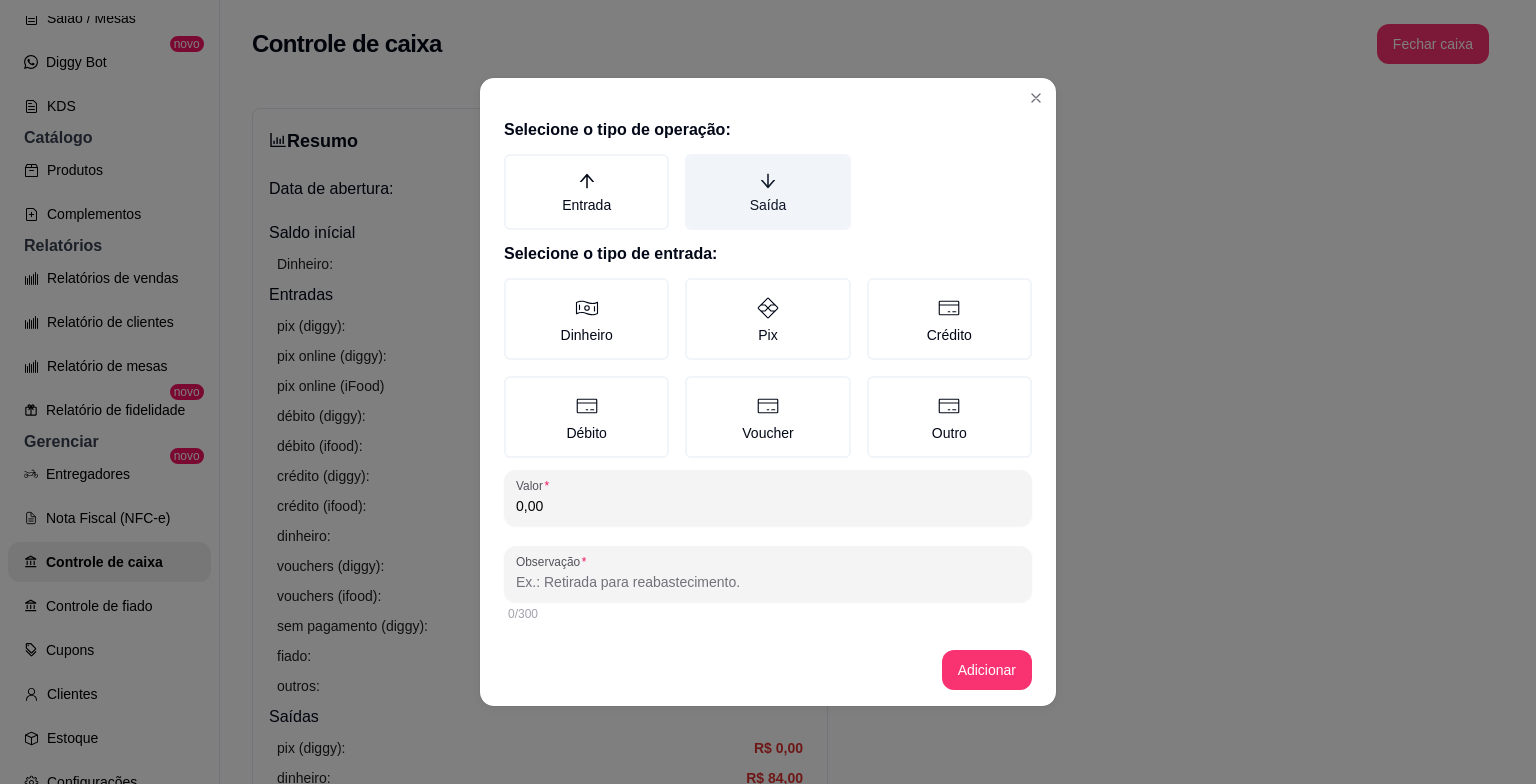 click on "Saída" at bounding box center [767, 192] 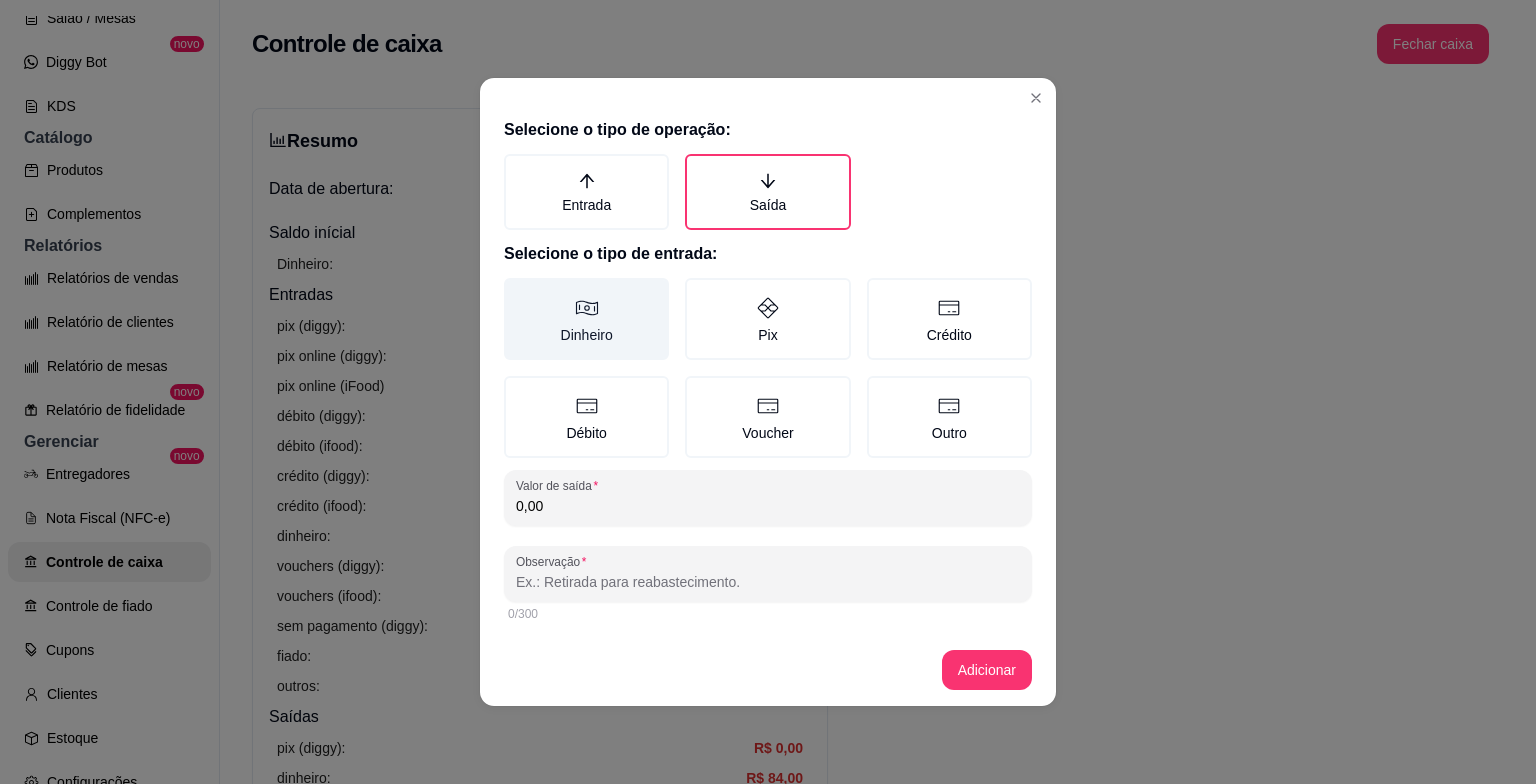 click on "Dinheiro" at bounding box center (586, 319) 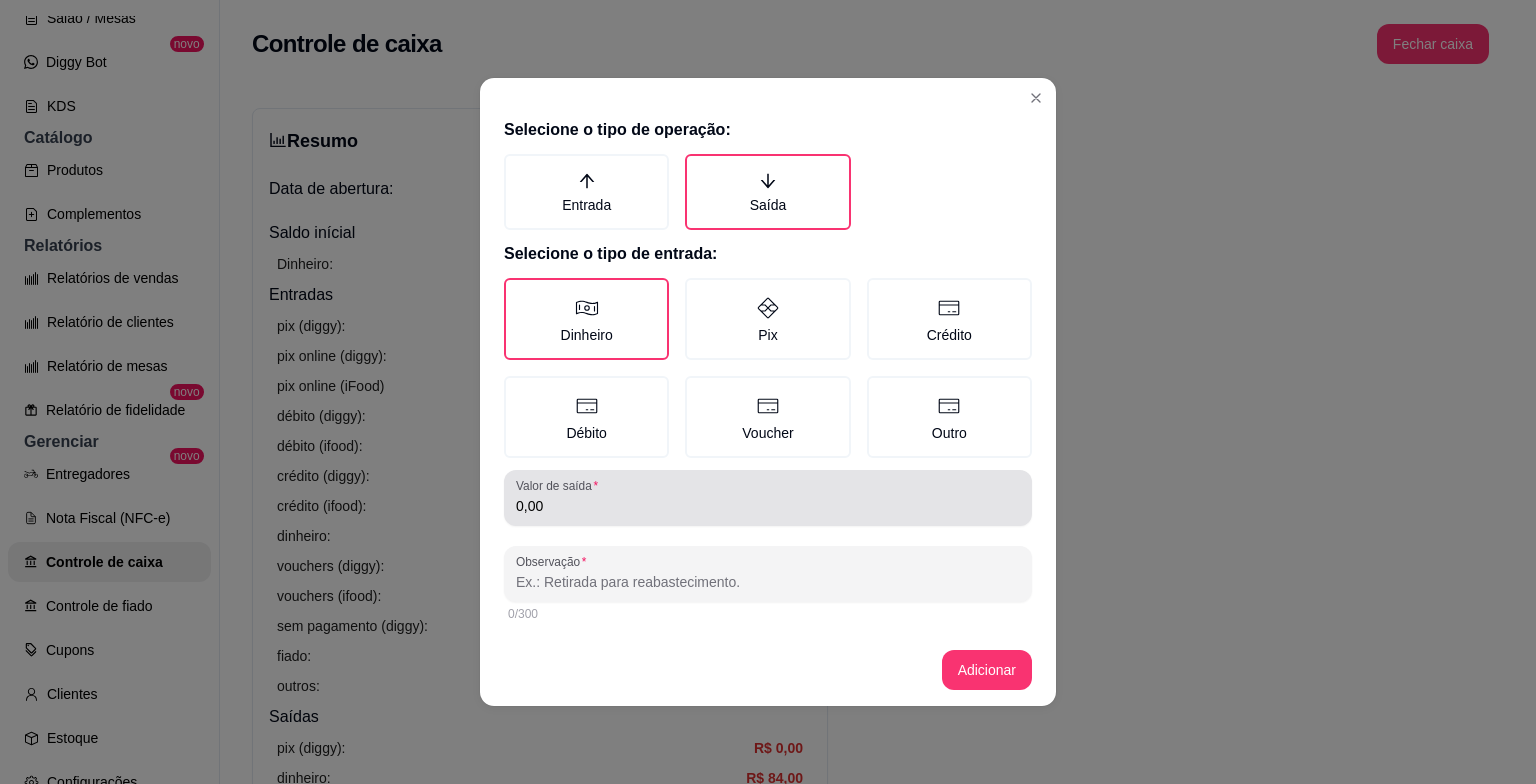 click on "0,00" at bounding box center [768, 506] 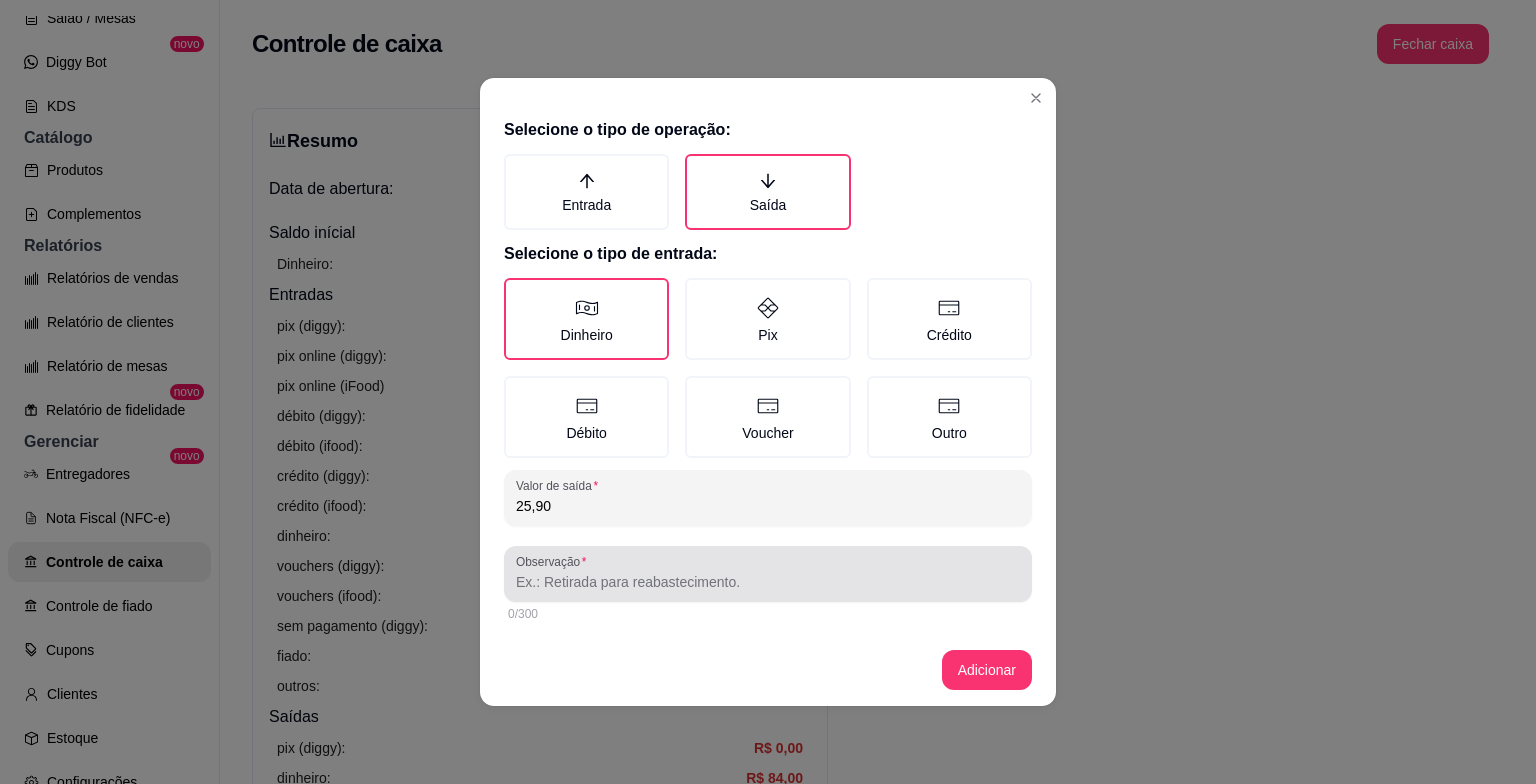 type on "25,90" 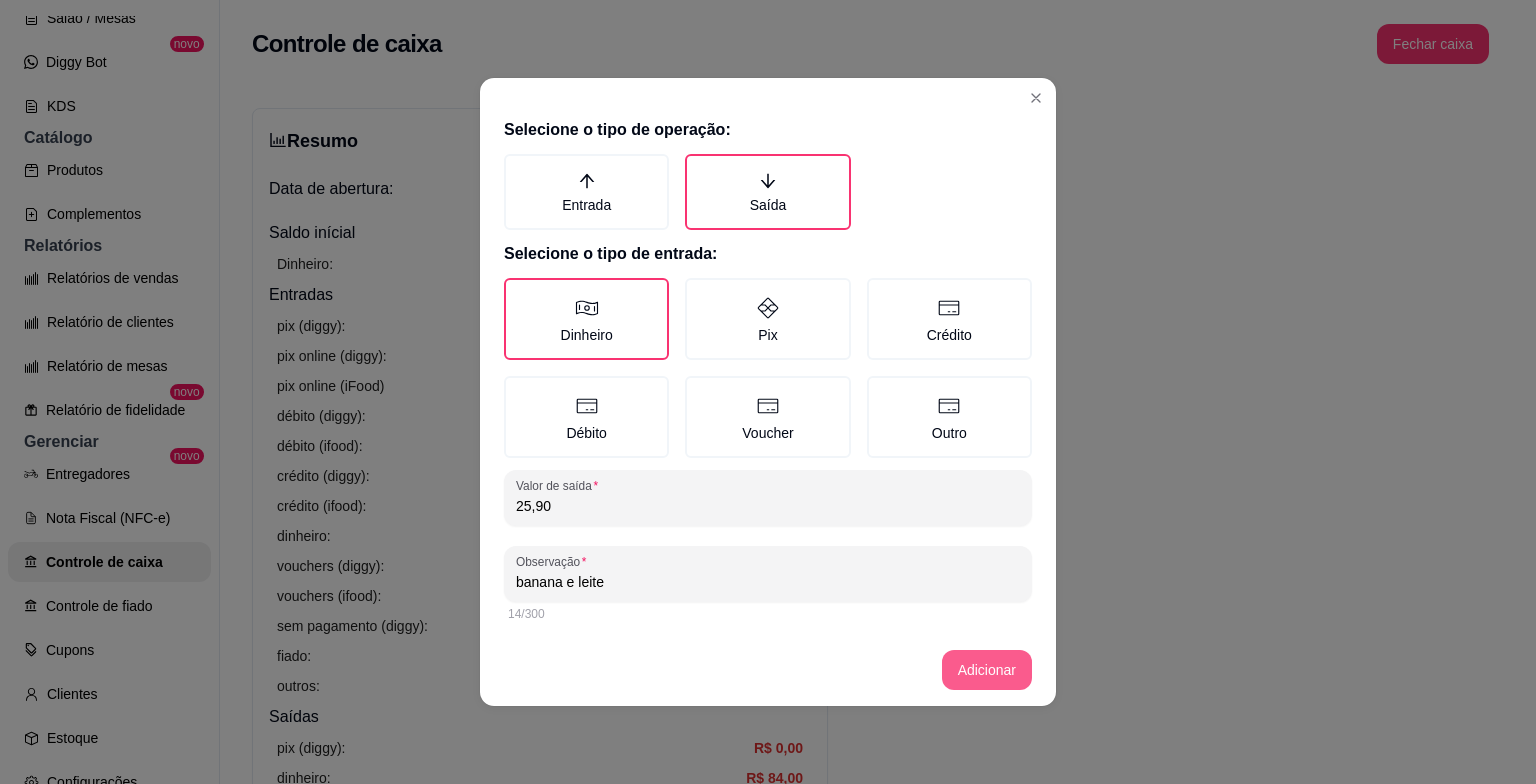 type on "banana e leite" 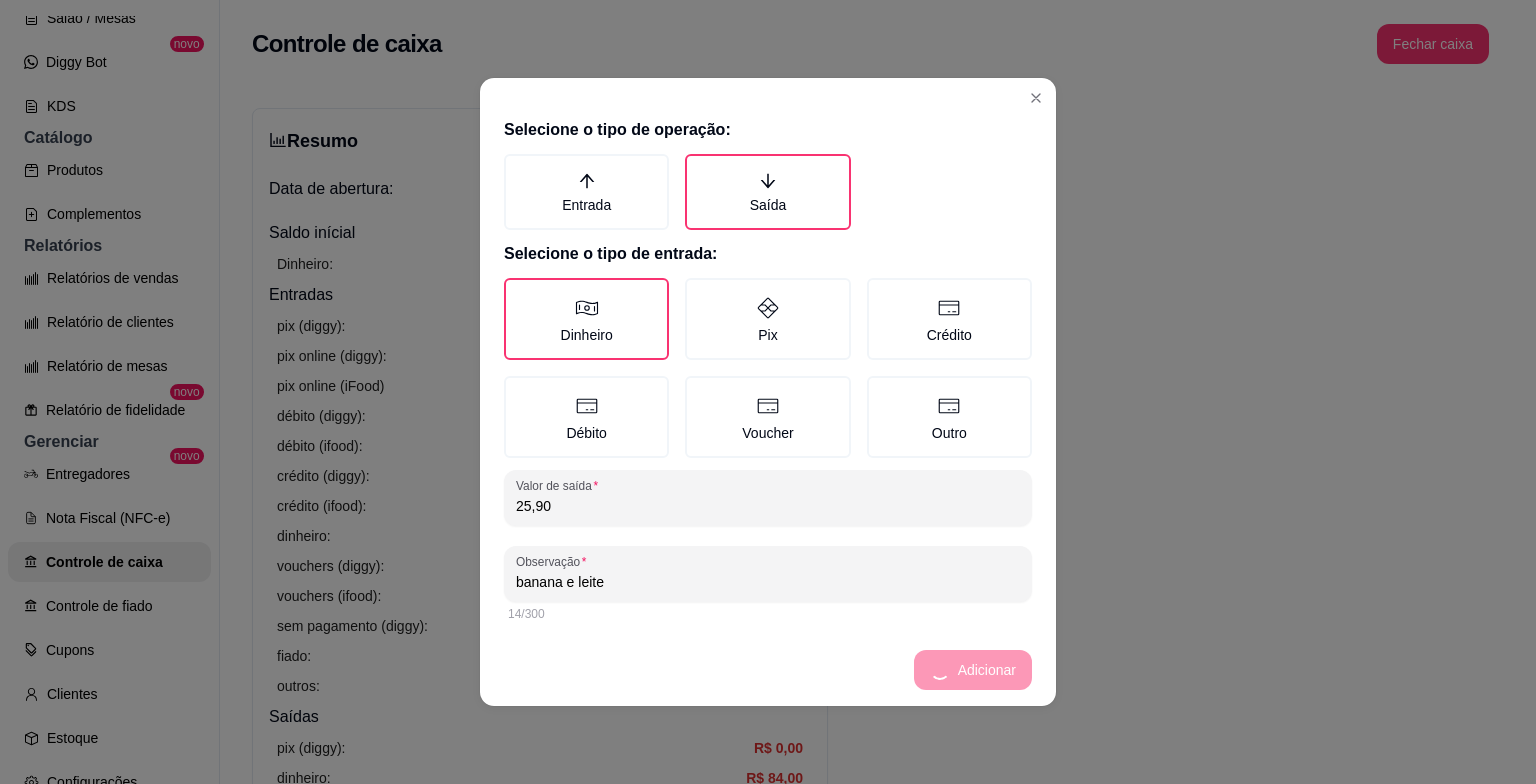 click on "Adicionar" at bounding box center [768, 670] 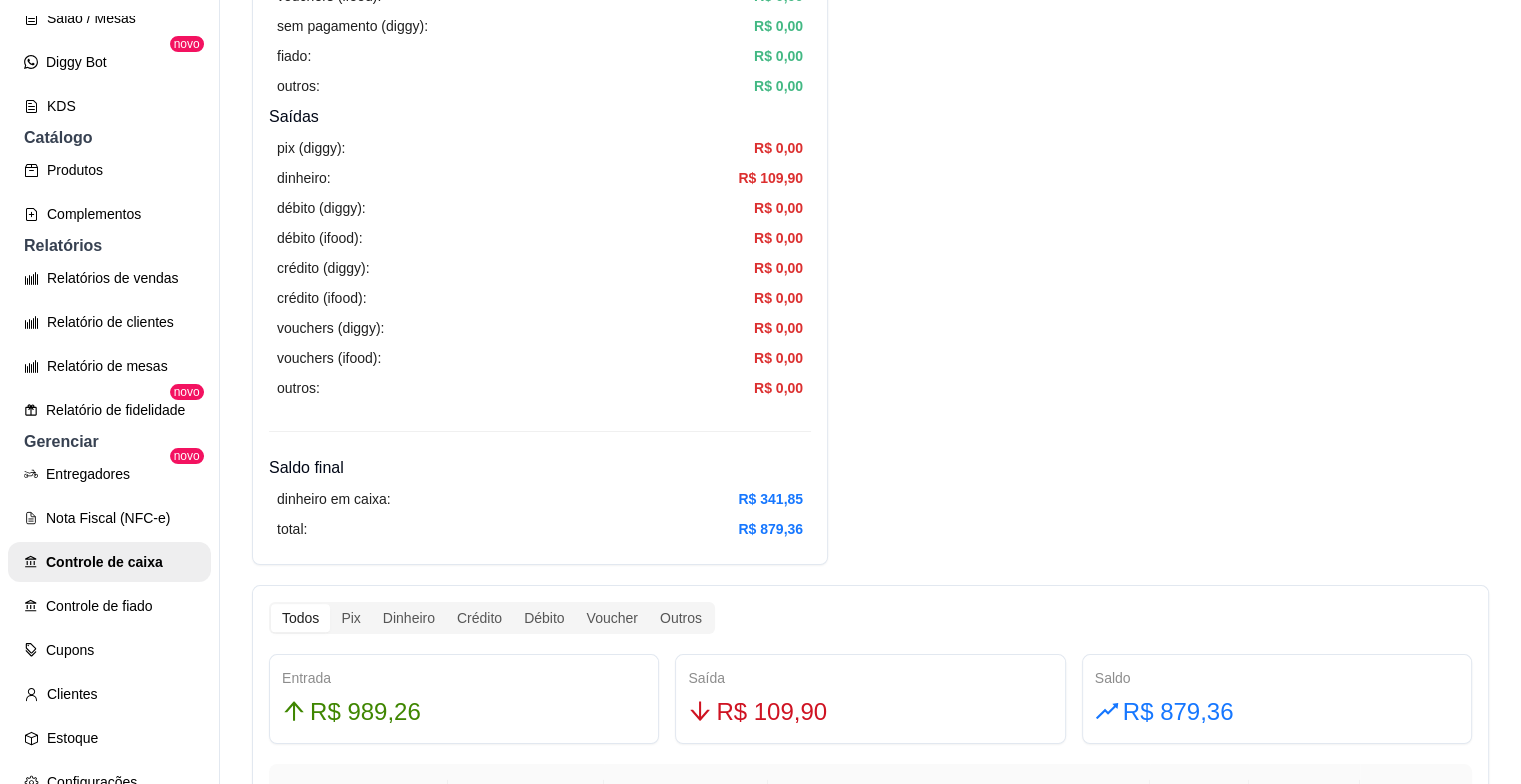 scroll, scrollTop: 700, scrollLeft: 0, axis: vertical 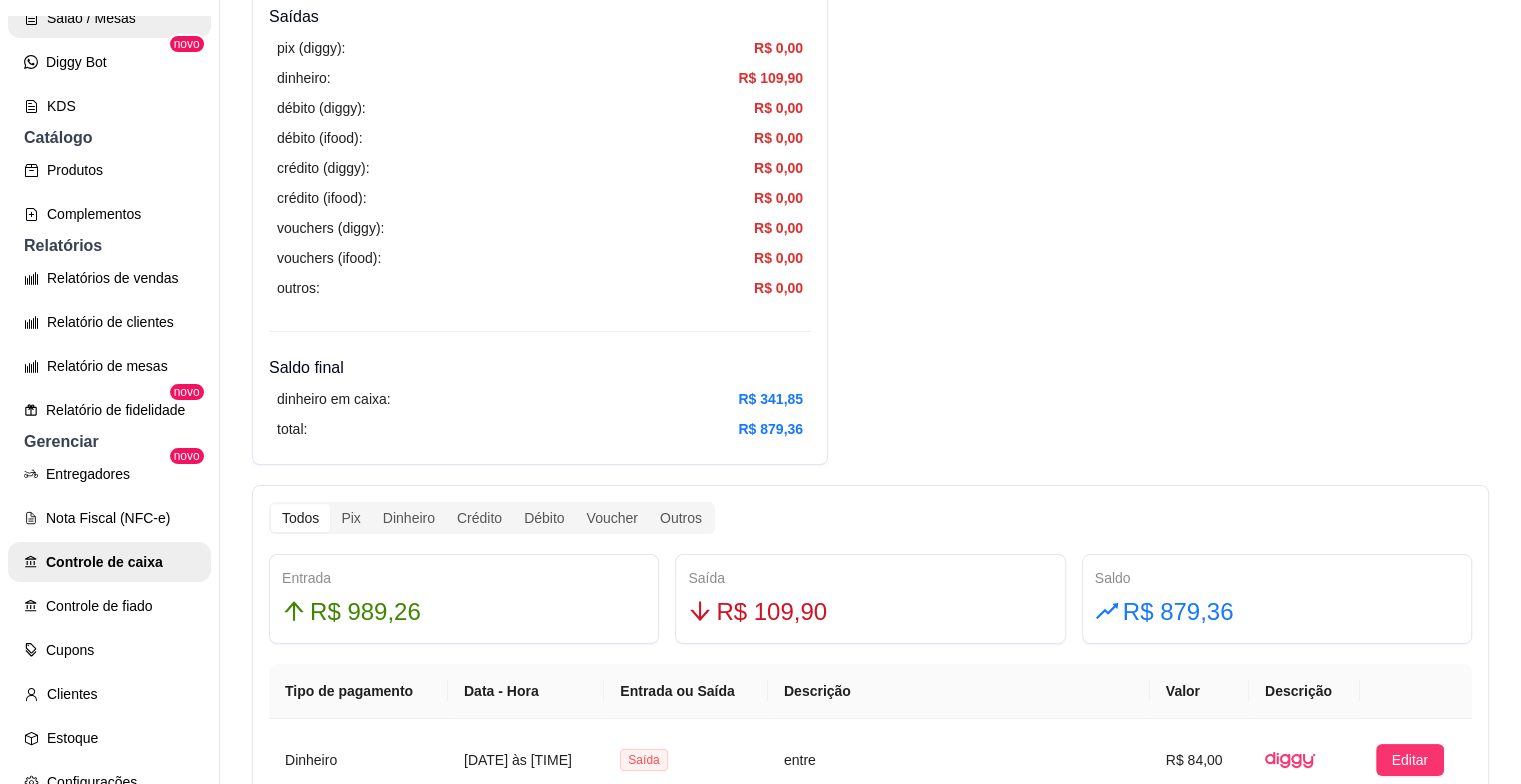 click on "Salão / Mesas" at bounding box center (109, 18) 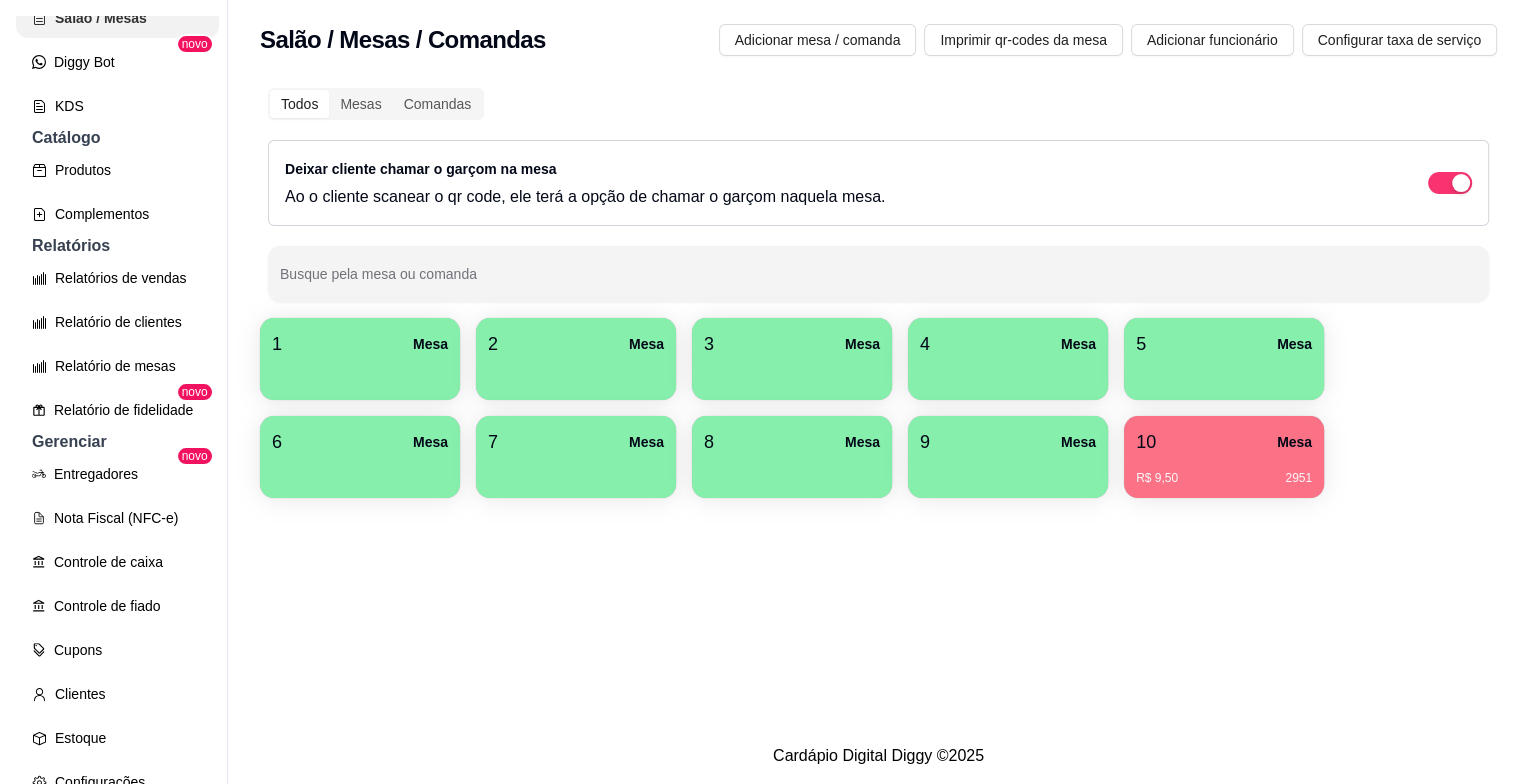 scroll, scrollTop: 0, scrollLeft: 0, axis: both 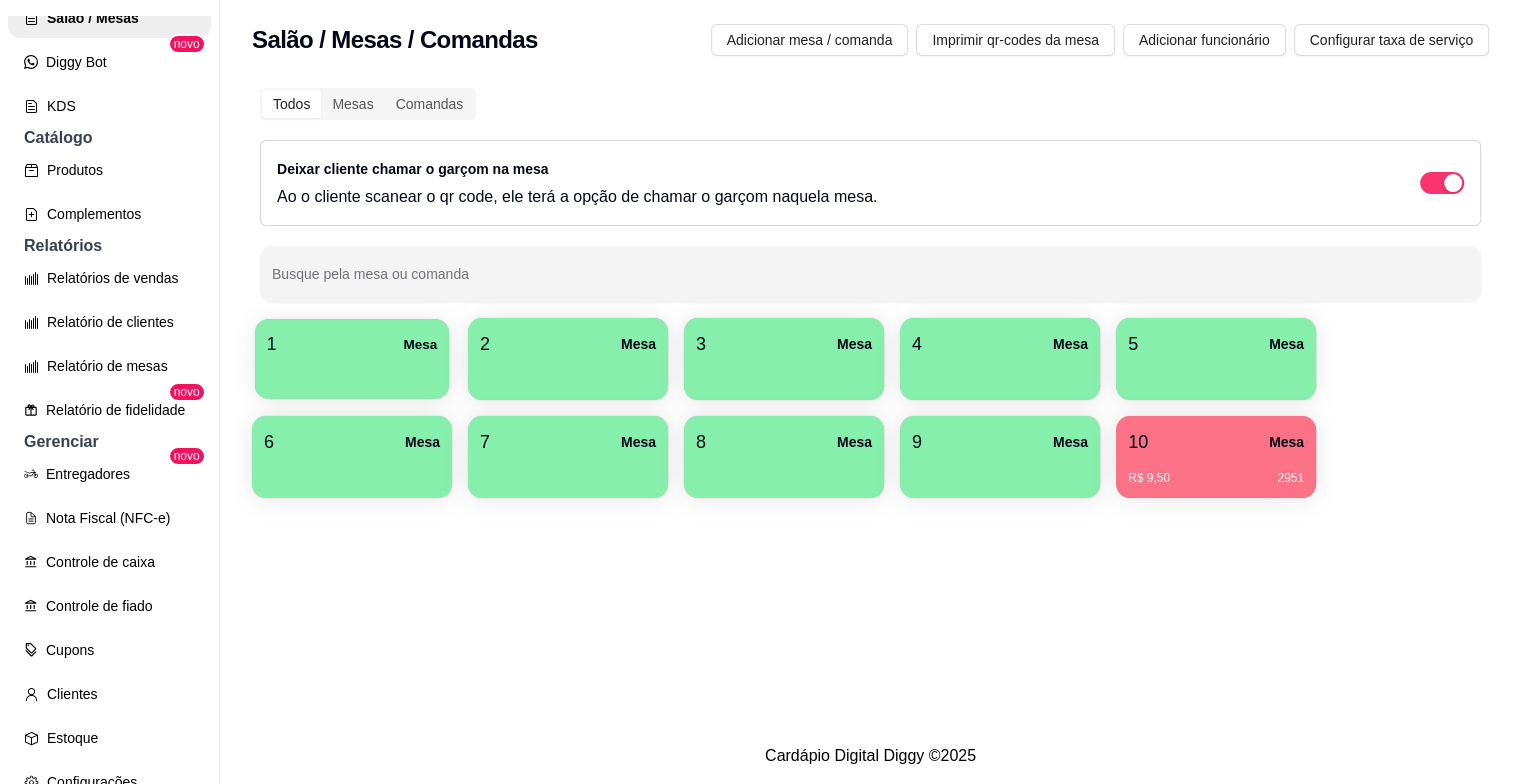 click on "1 Mesa" at bounding box center [352, 344] 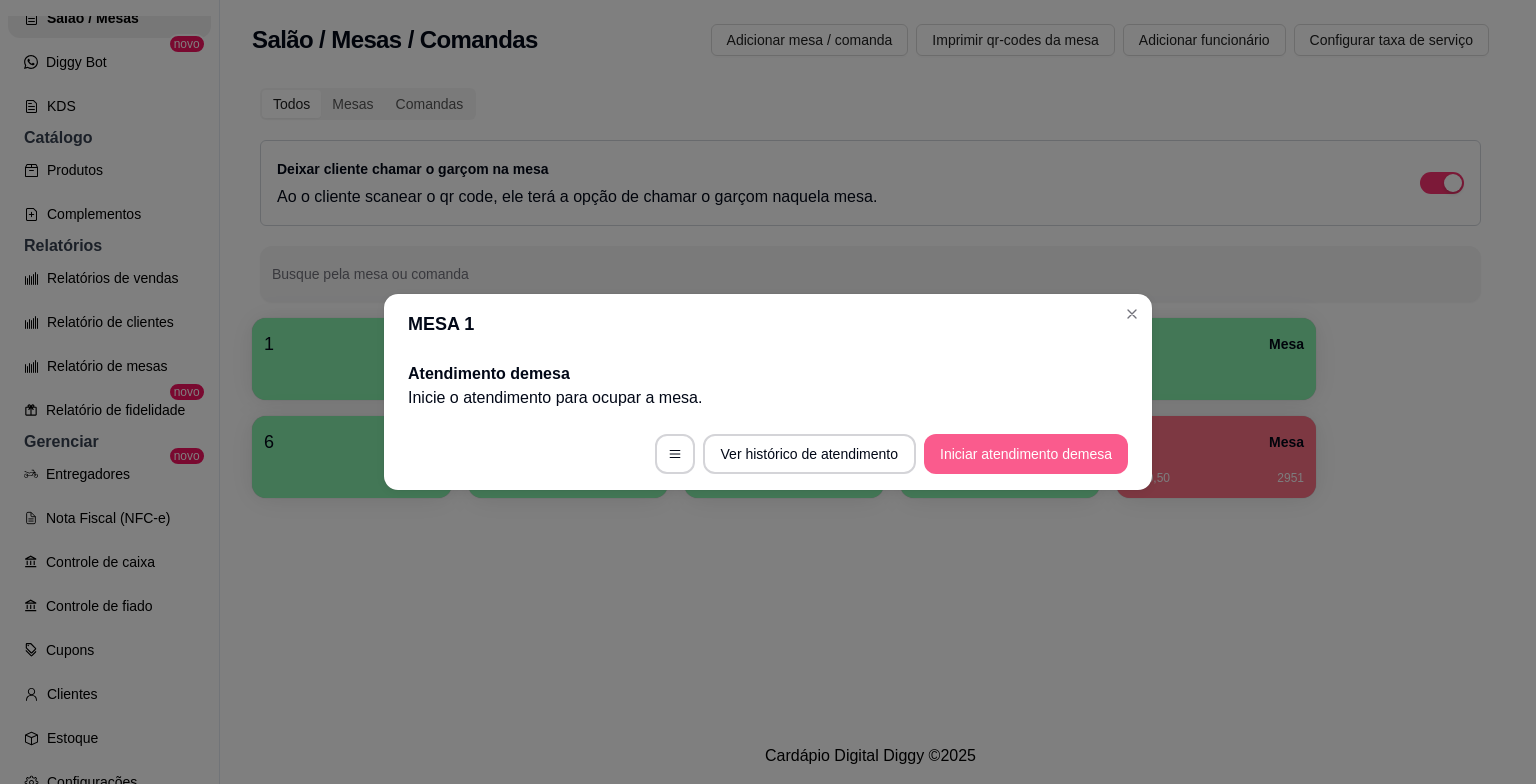 click on "Iniciar atendimento de  mesa" at bounding box center (1026, 454) 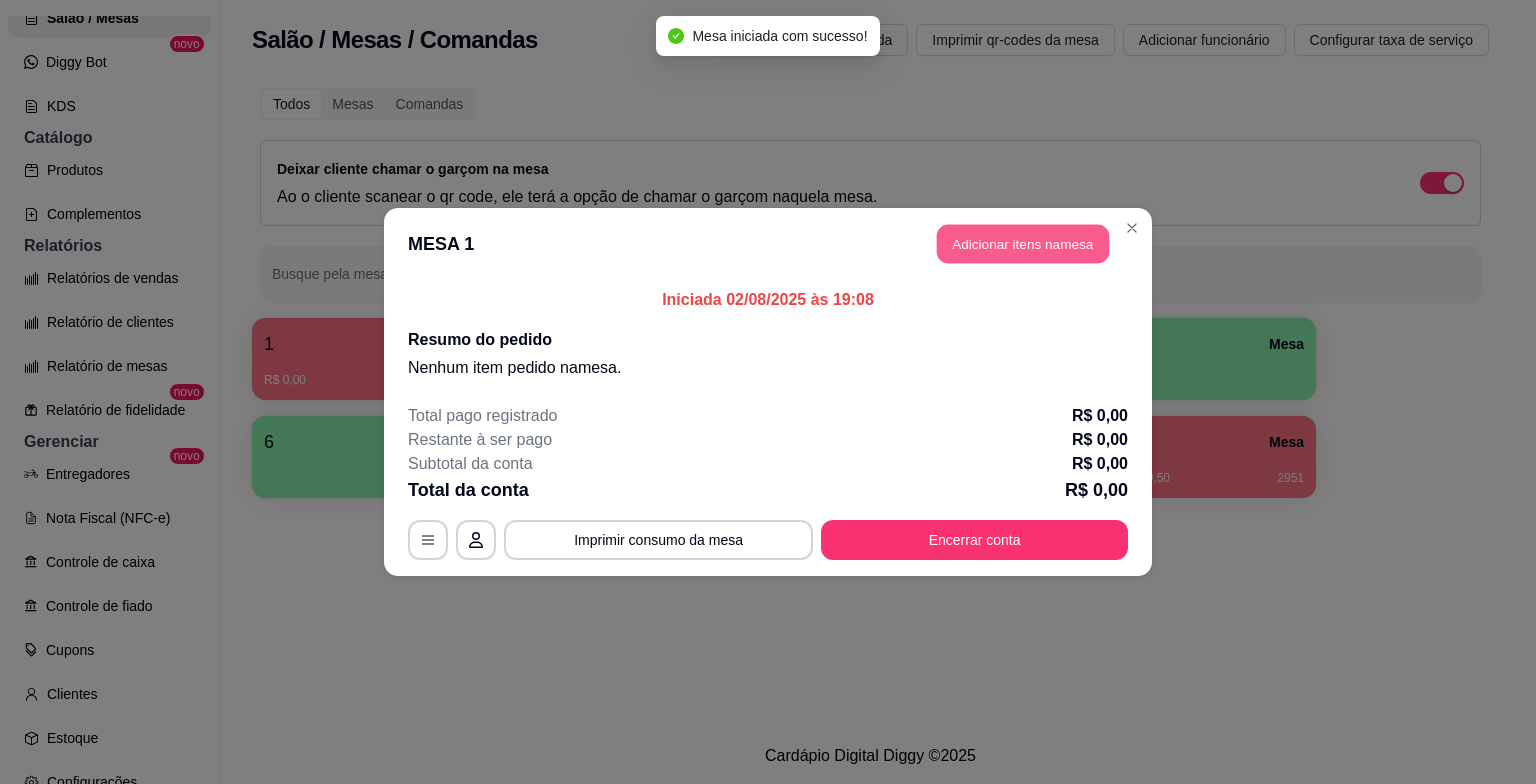 click on "Adicionar itens na  mesa" at bounding box center [1023, 244] 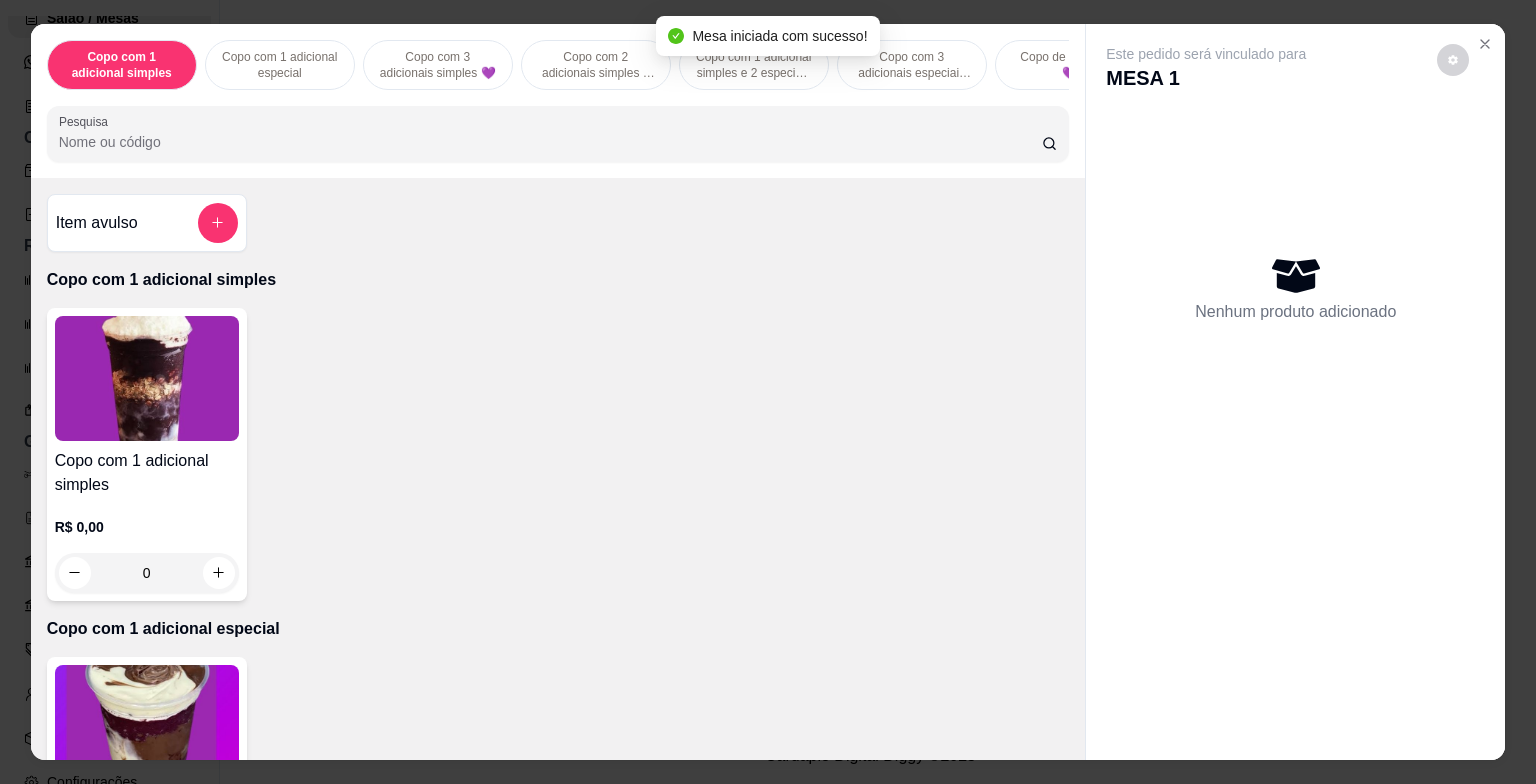 click on "Pesquisa" at bounding box center (550, 142) 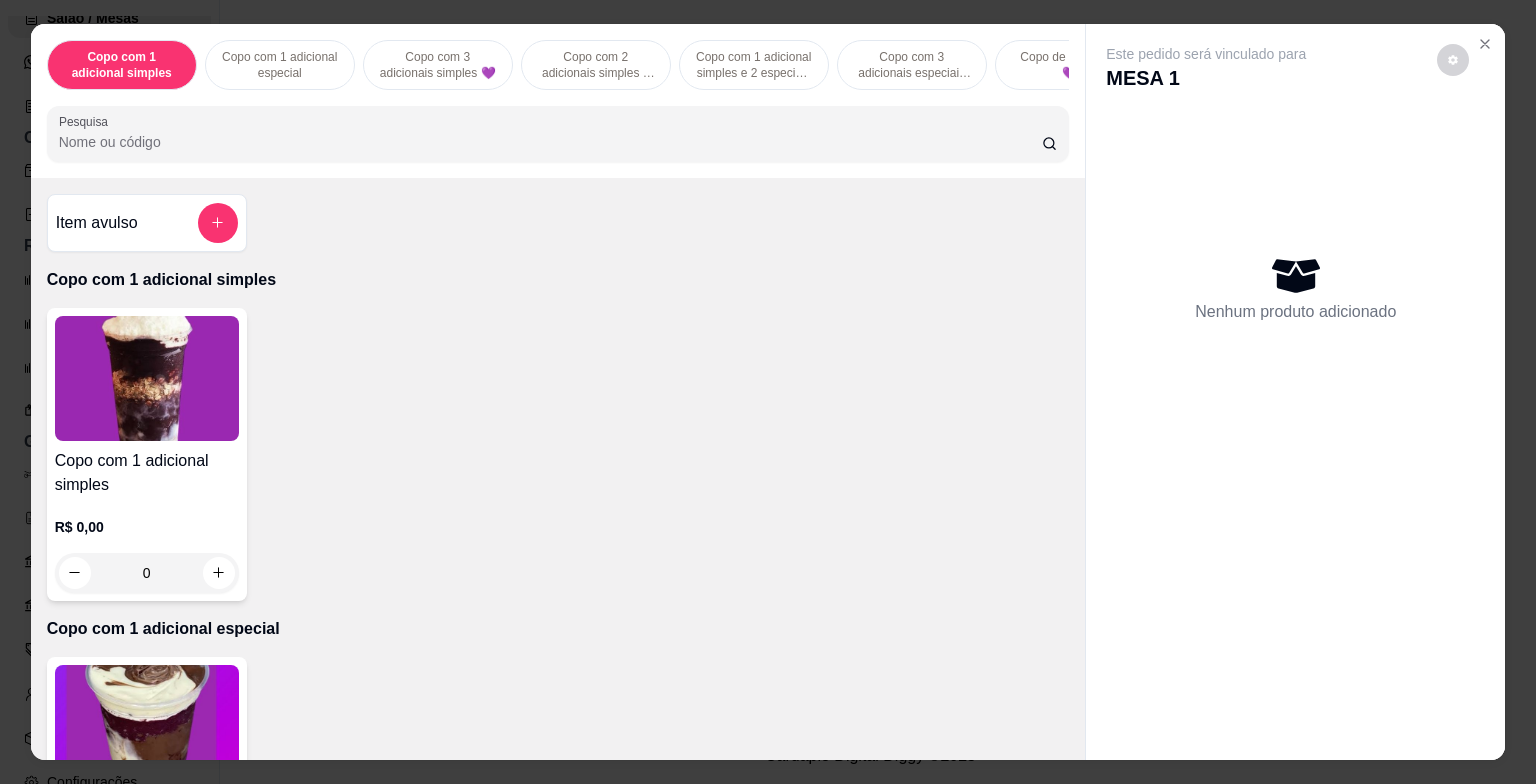 click on "Pesquisa" at bounding box center [550, 142] 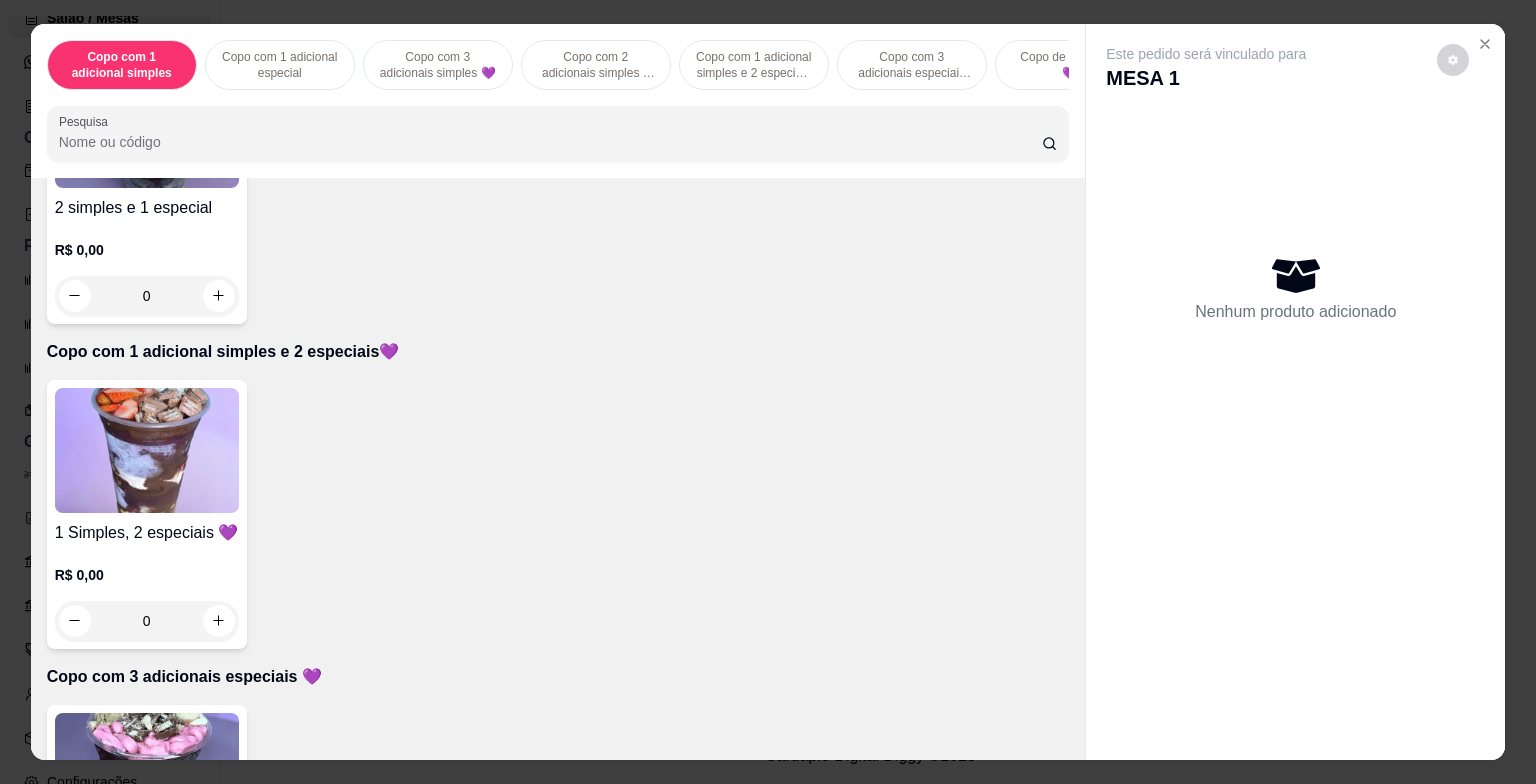 scroll, scrollTop: 1600, scrollLeft: 0, axis: vertical 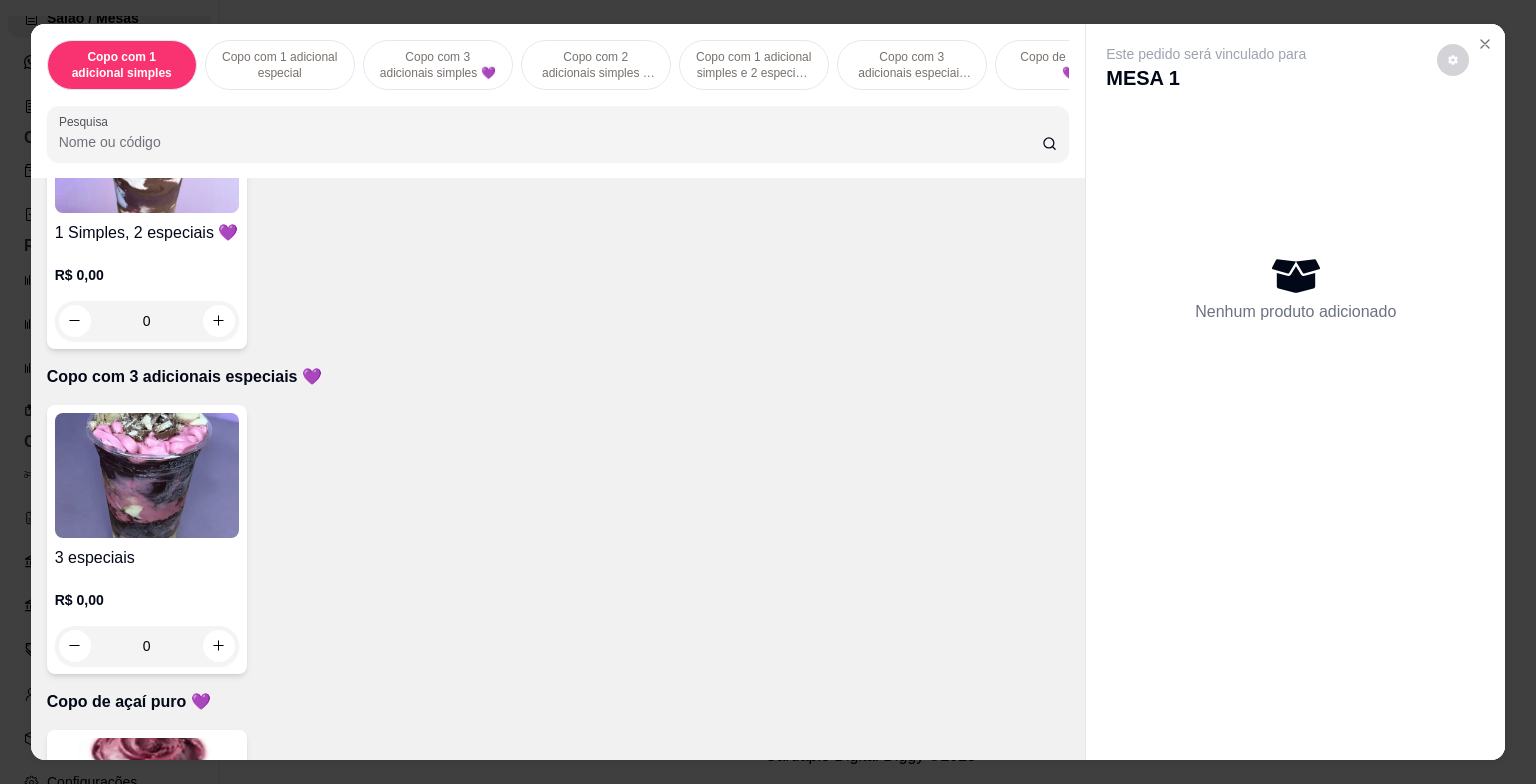 click at bounding box center (147, 475) 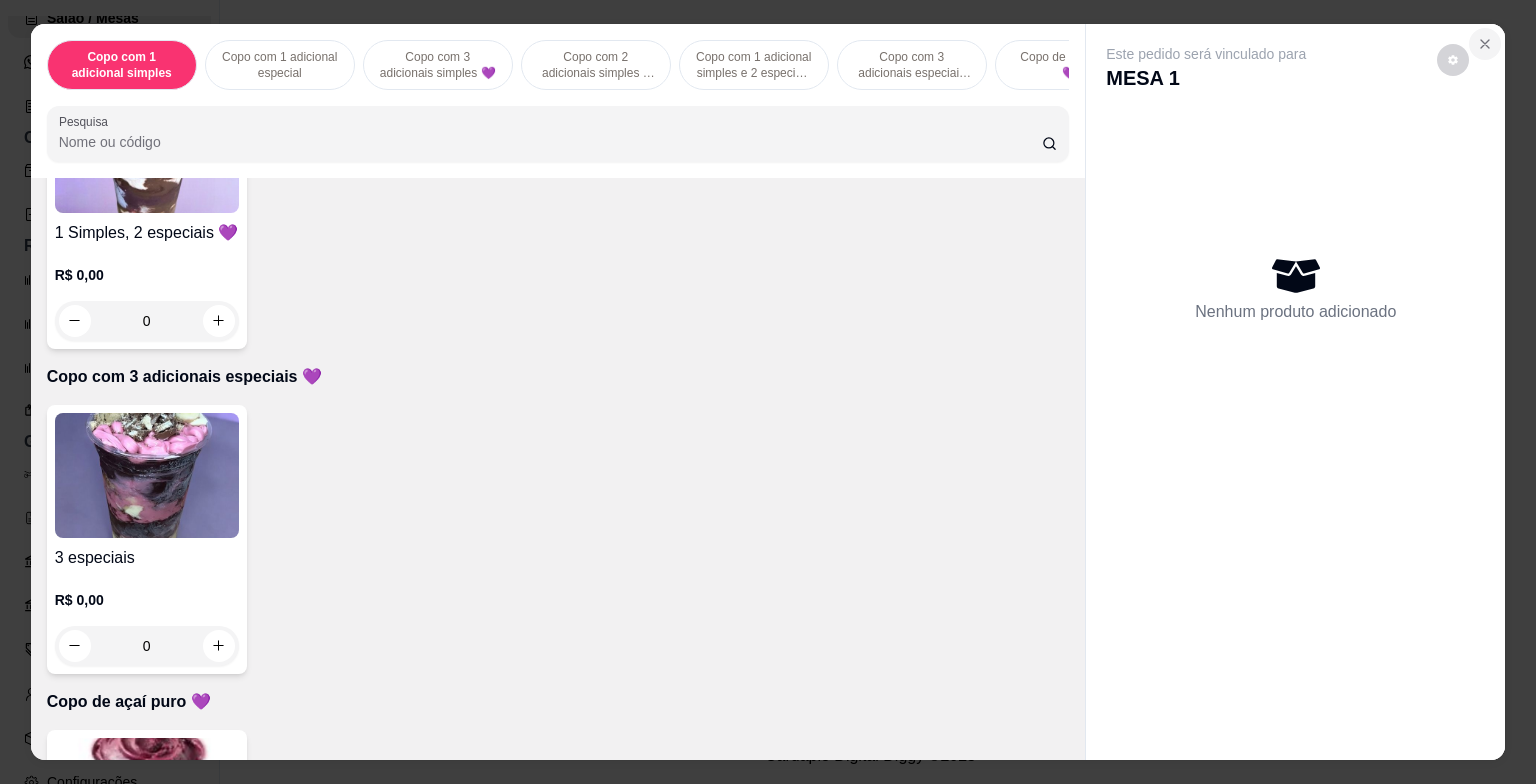 click 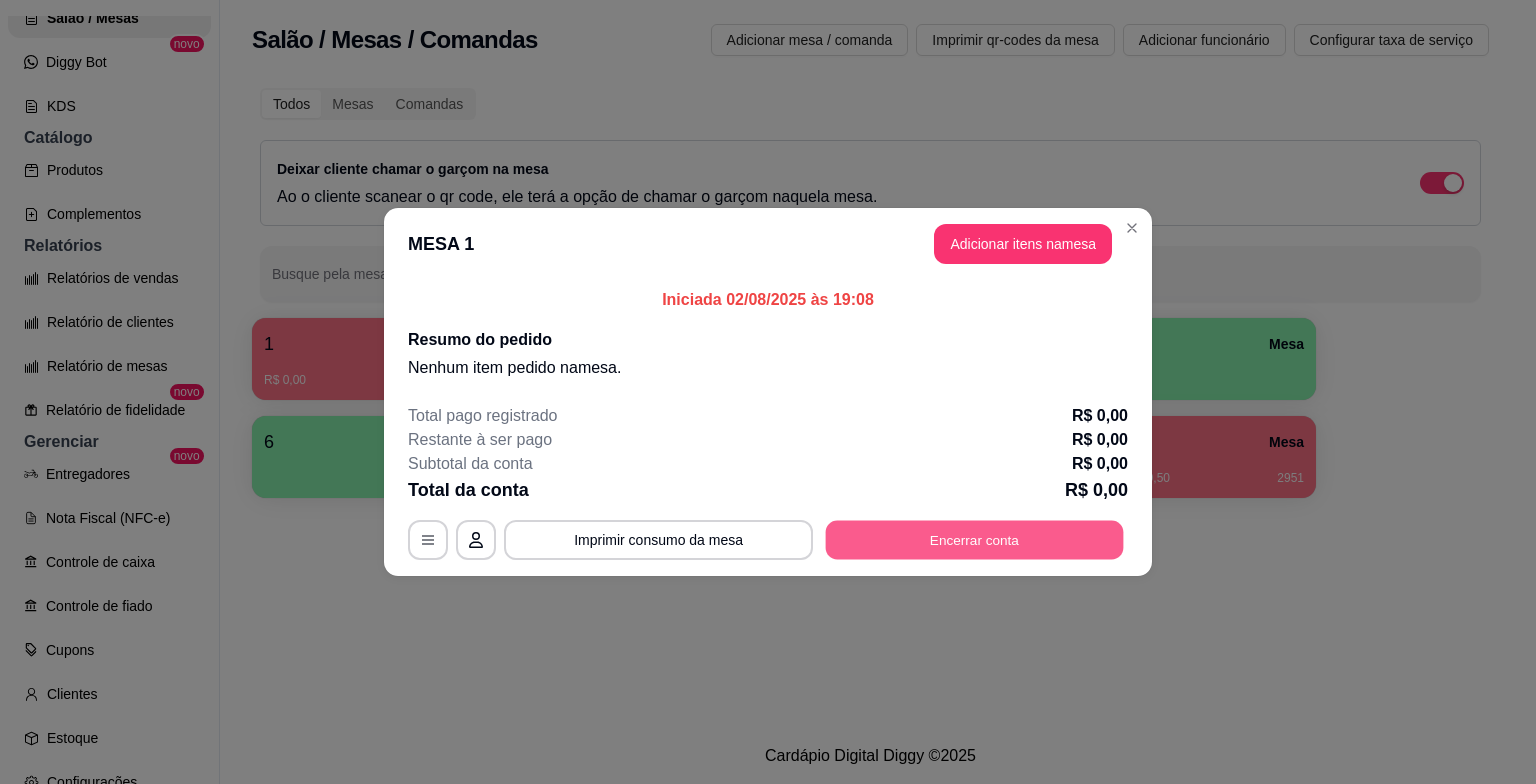 click on "Encerrar conta" at bounding box center (975, 540) 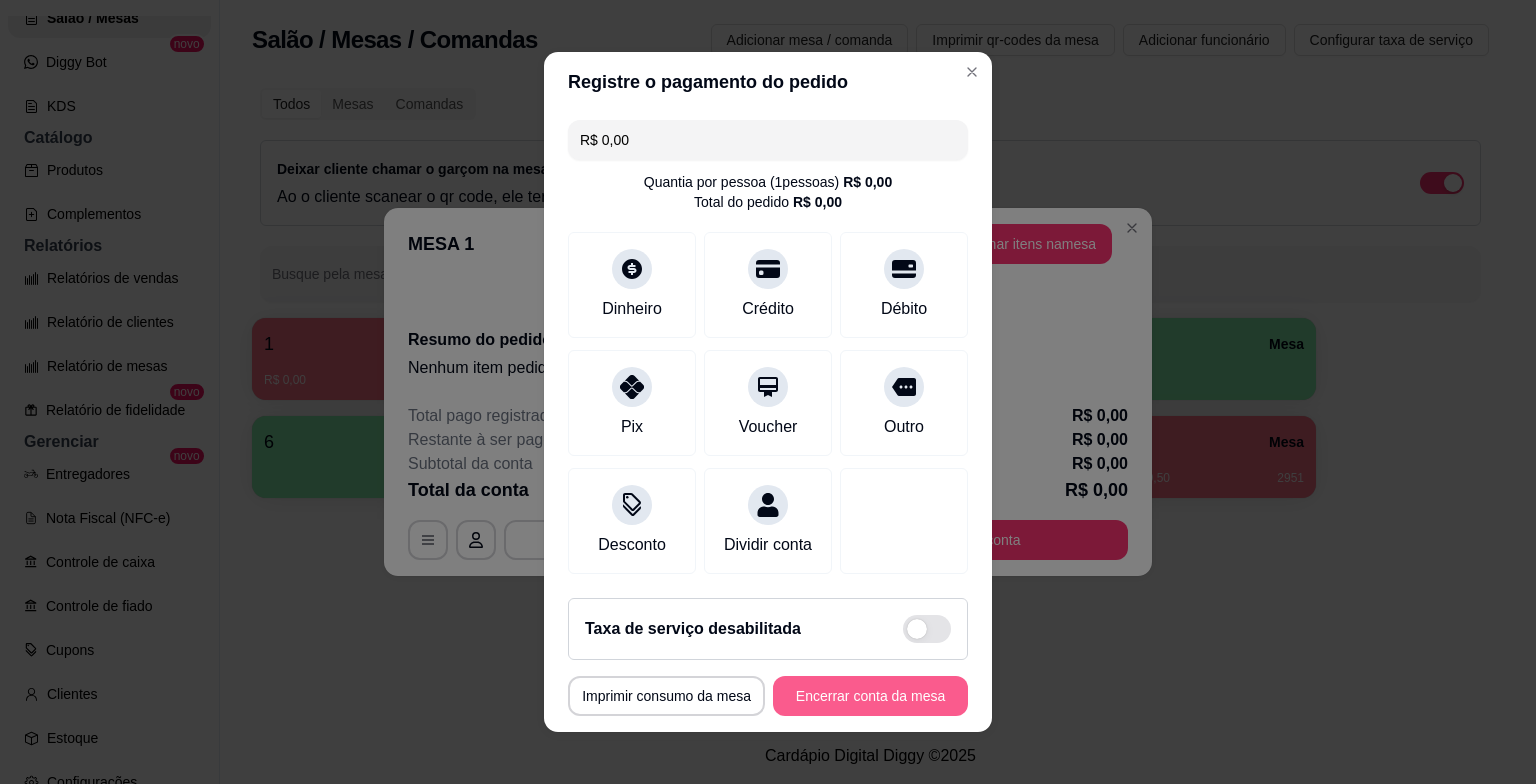 click on "Encerrar conta da mesa" at bounding box center [870, 696] 